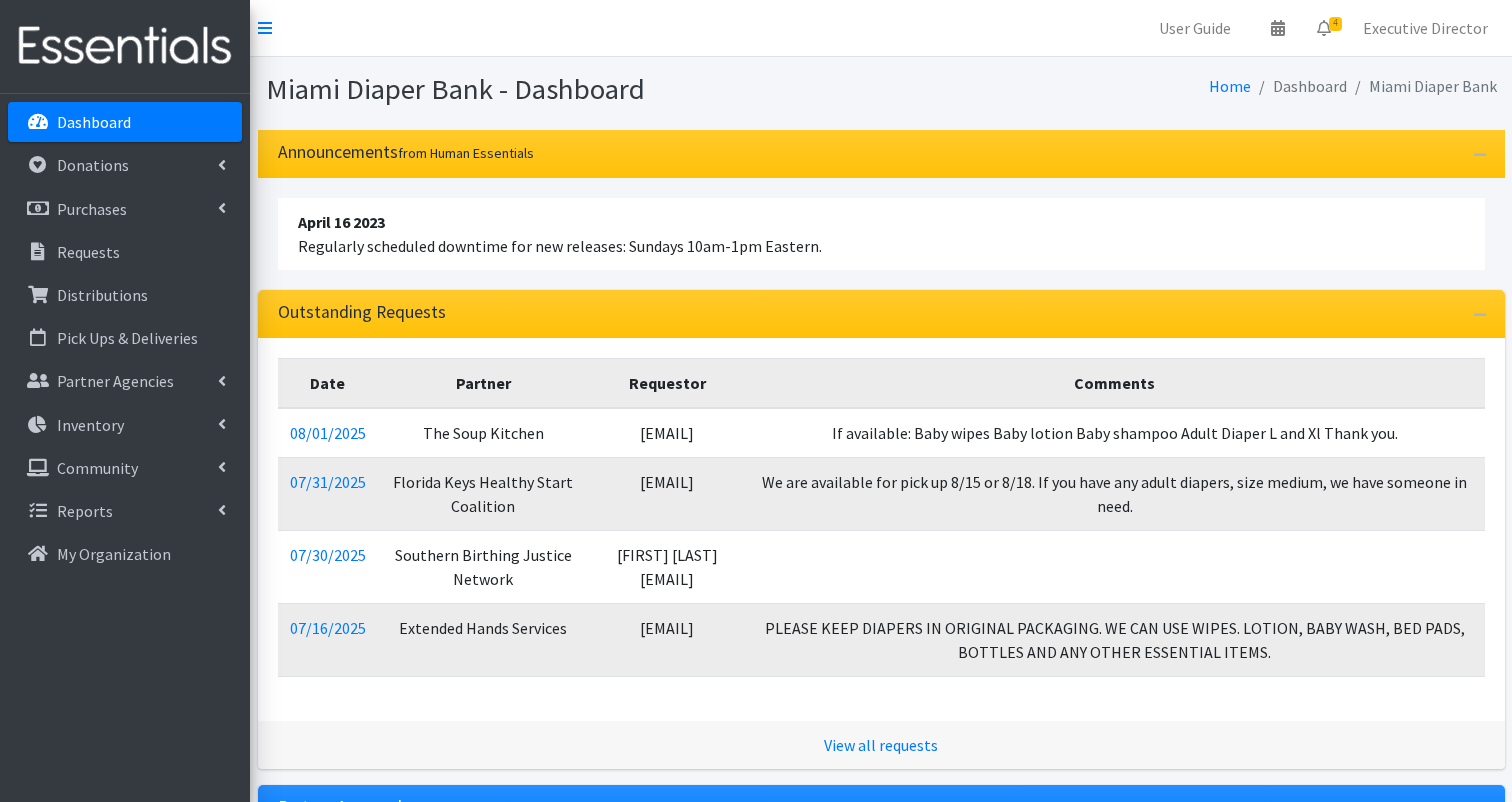 scroll, scrollTop: 0, scrollLeft: 0, axis: both 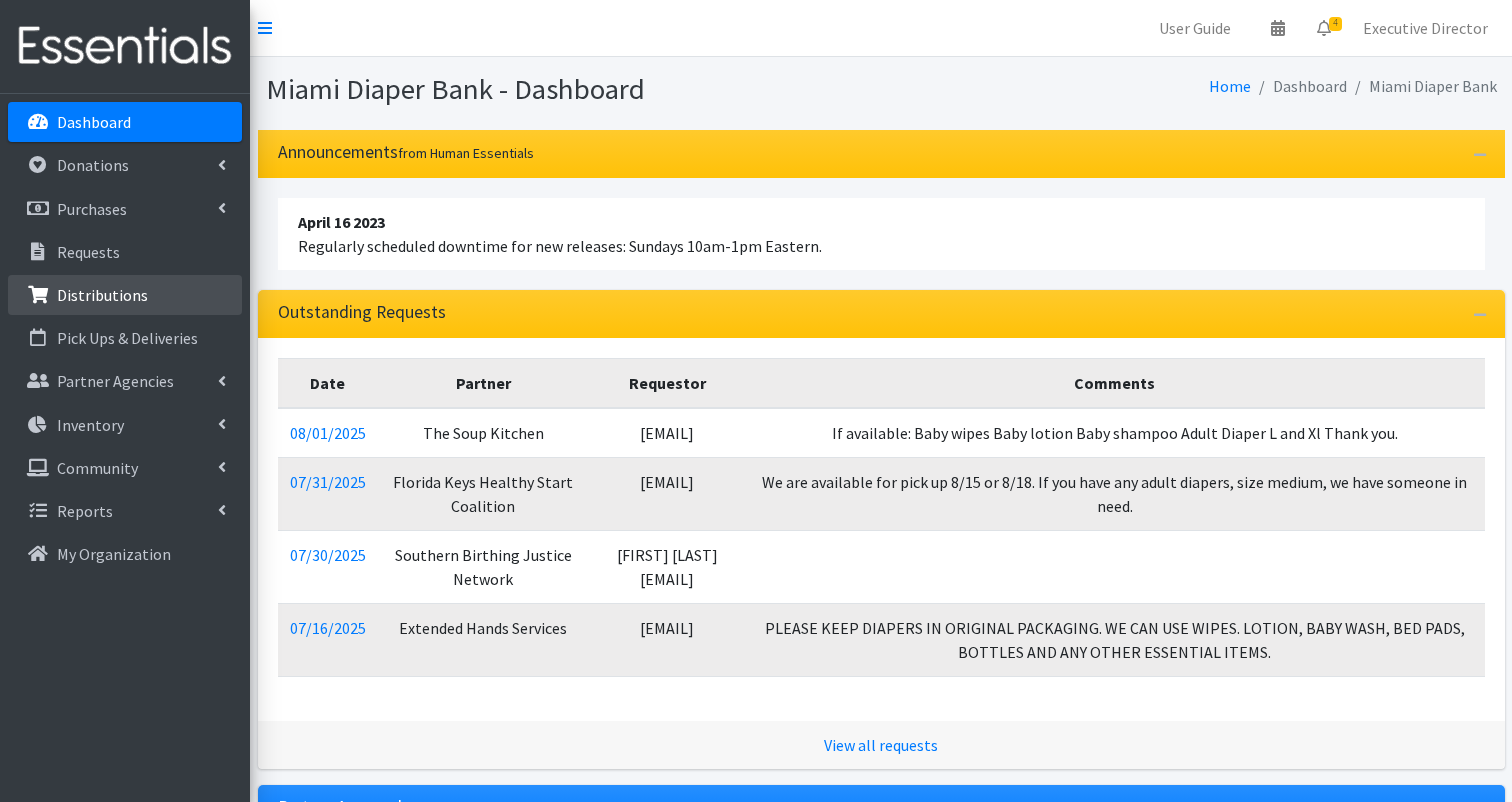 click on "Distributions" at bounding box center [102, 295] 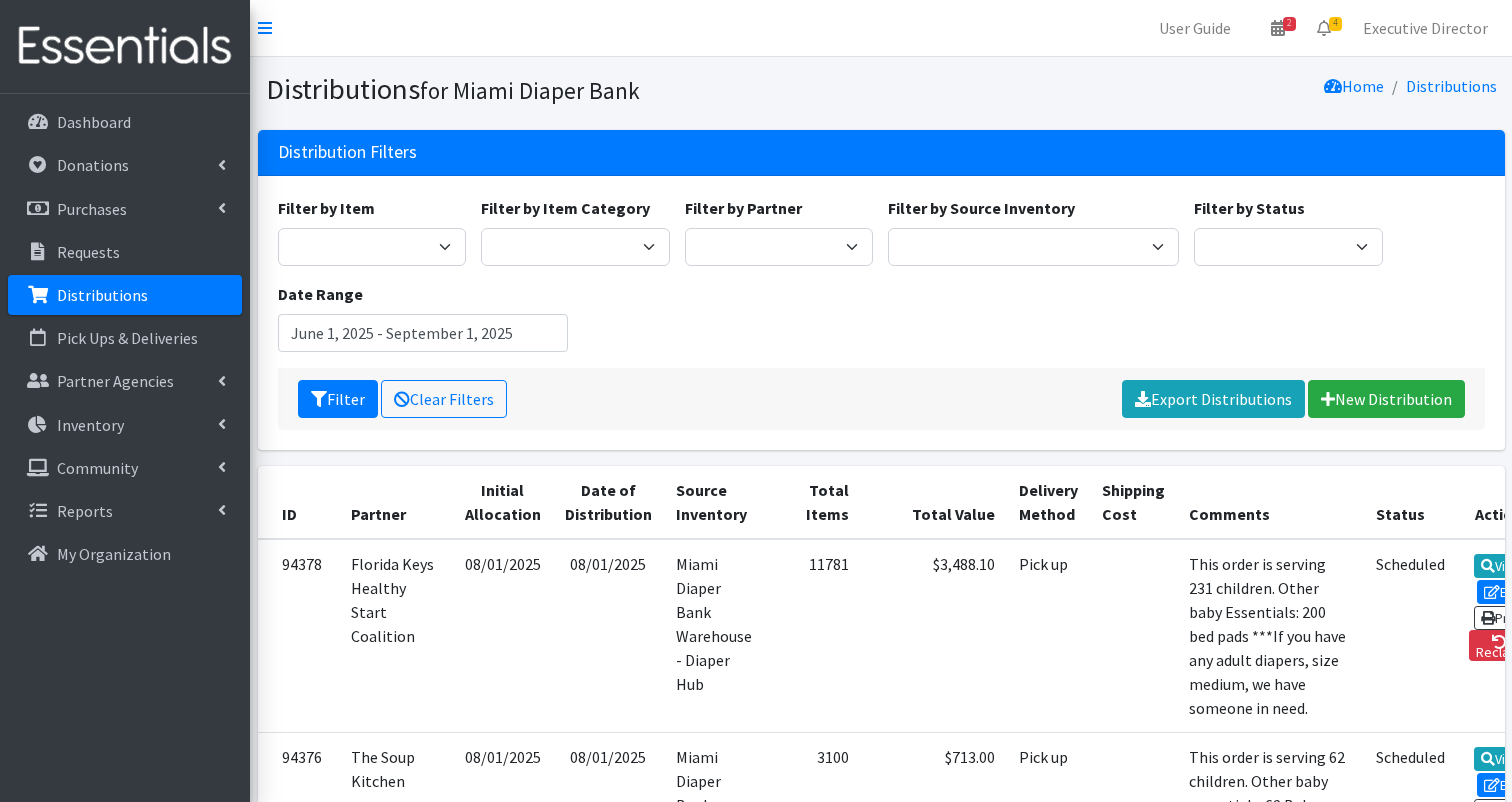 scroll, scrollTop: 0, scrollLeft: 0, axis: both 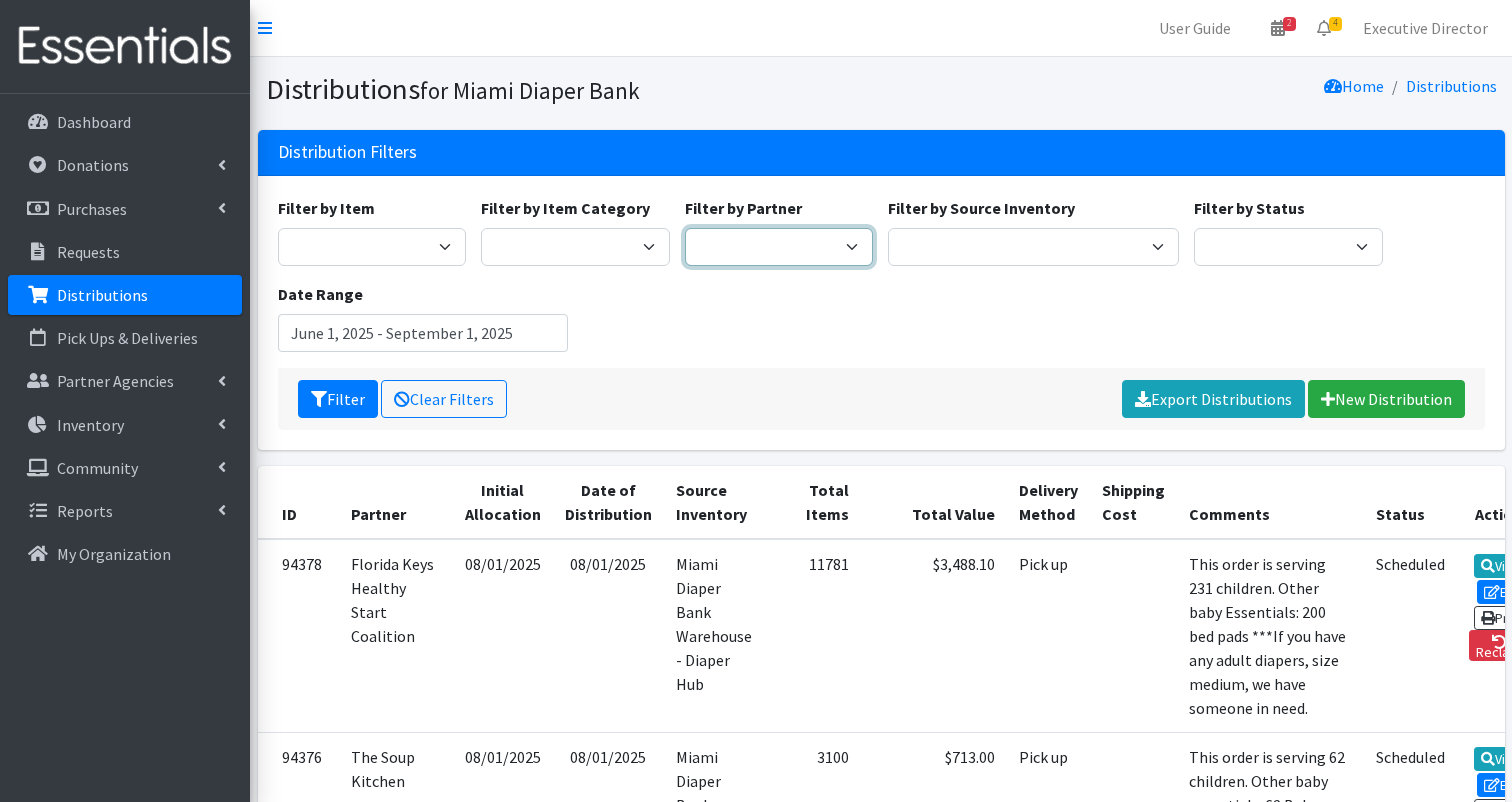 select on "2800" 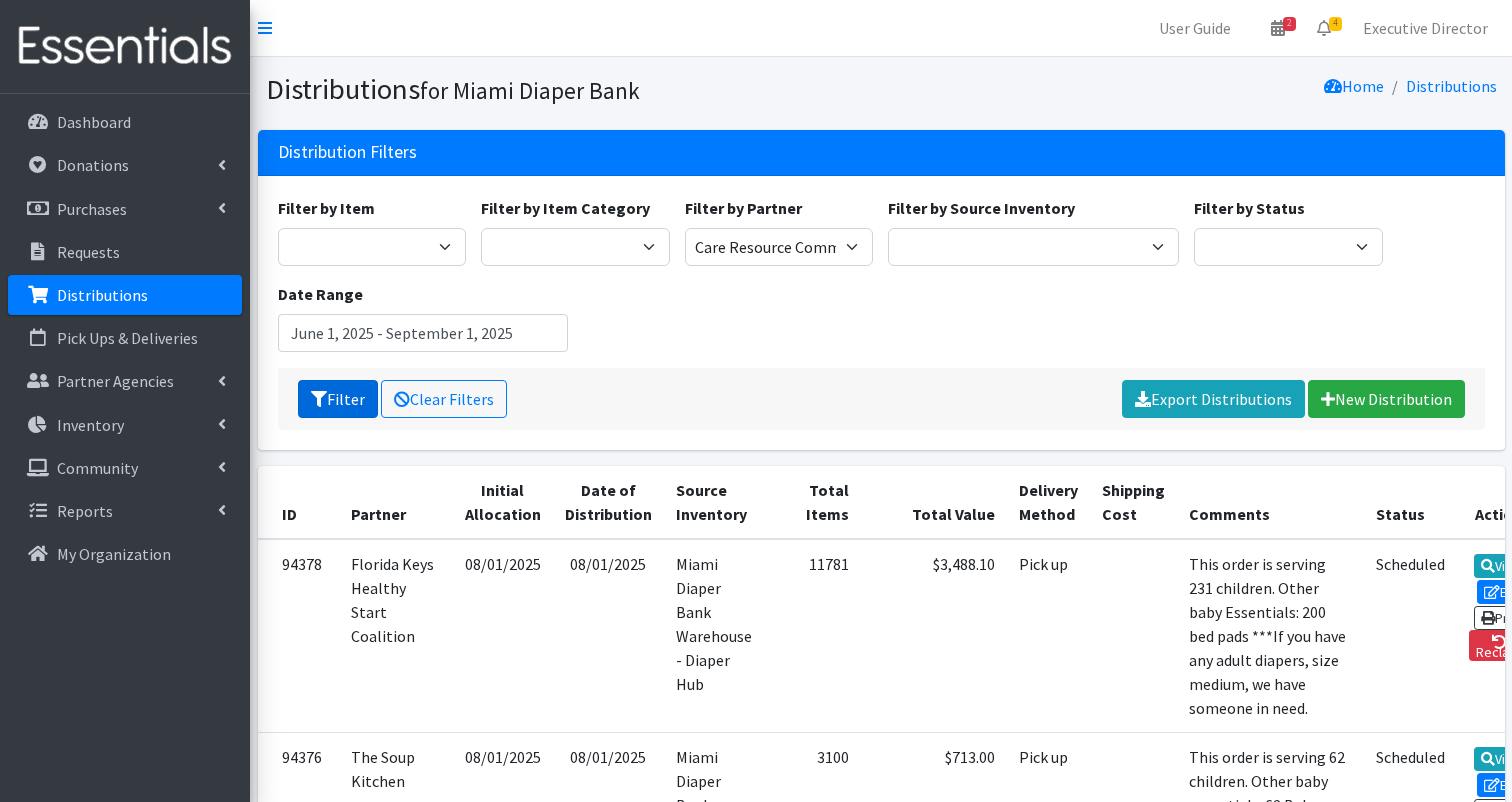 click on "Filter" at bounding box center [338, 399] 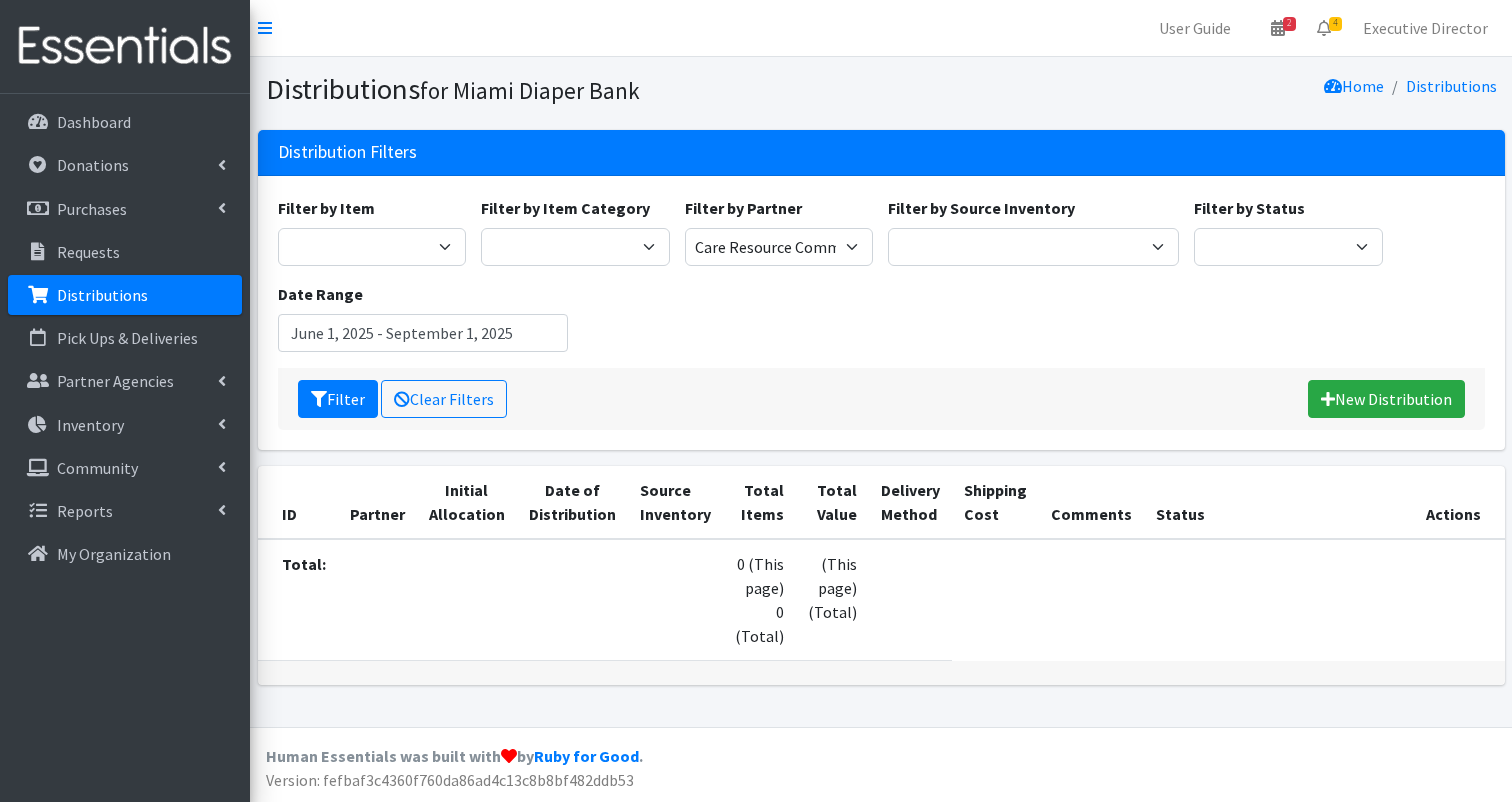 scroll, scrollTop: 0, scrollLeft: 0, axis: both 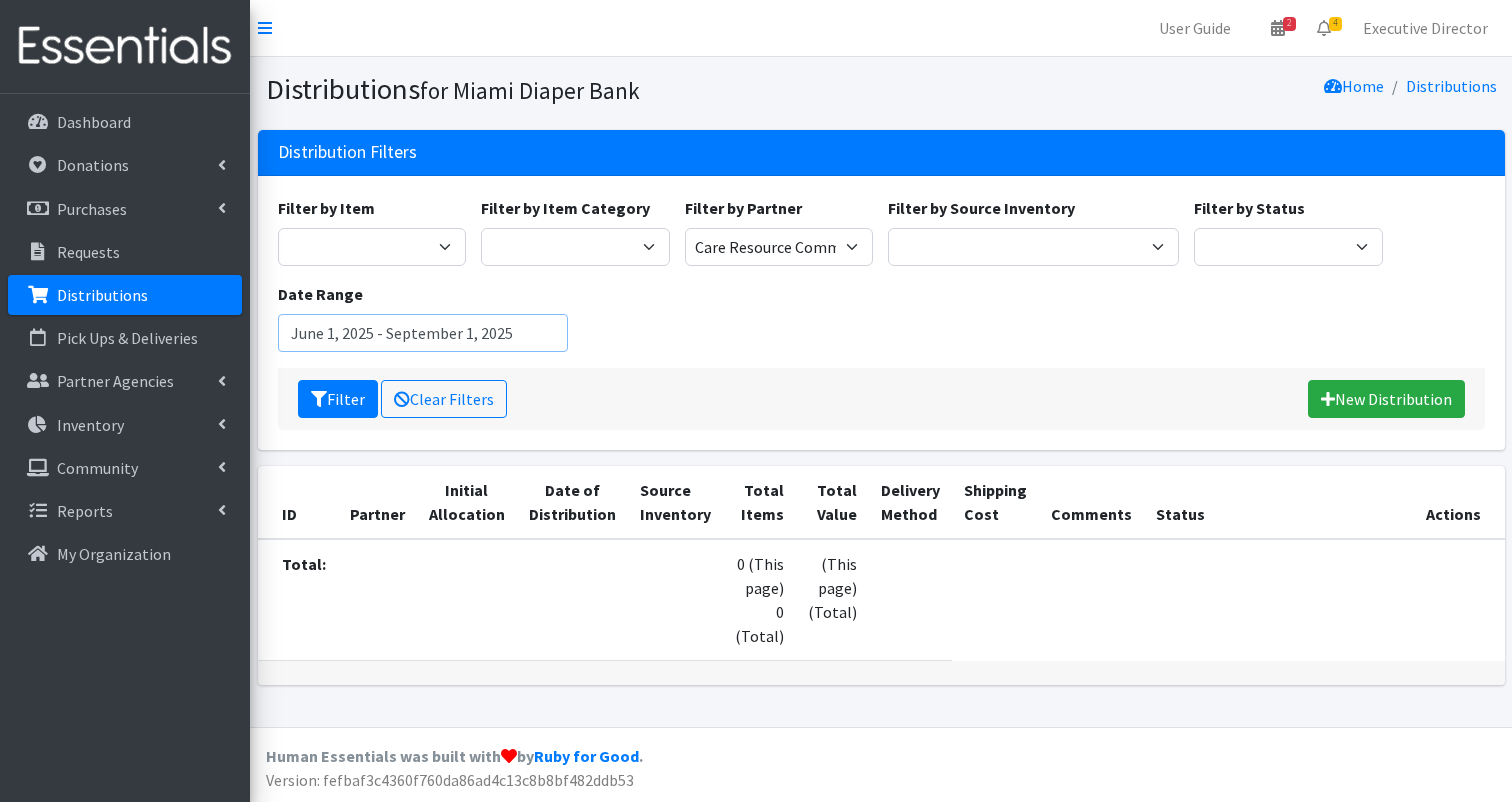 click on "June 1, 2025 - September 1, 2025" at bounding box center [423, 333] 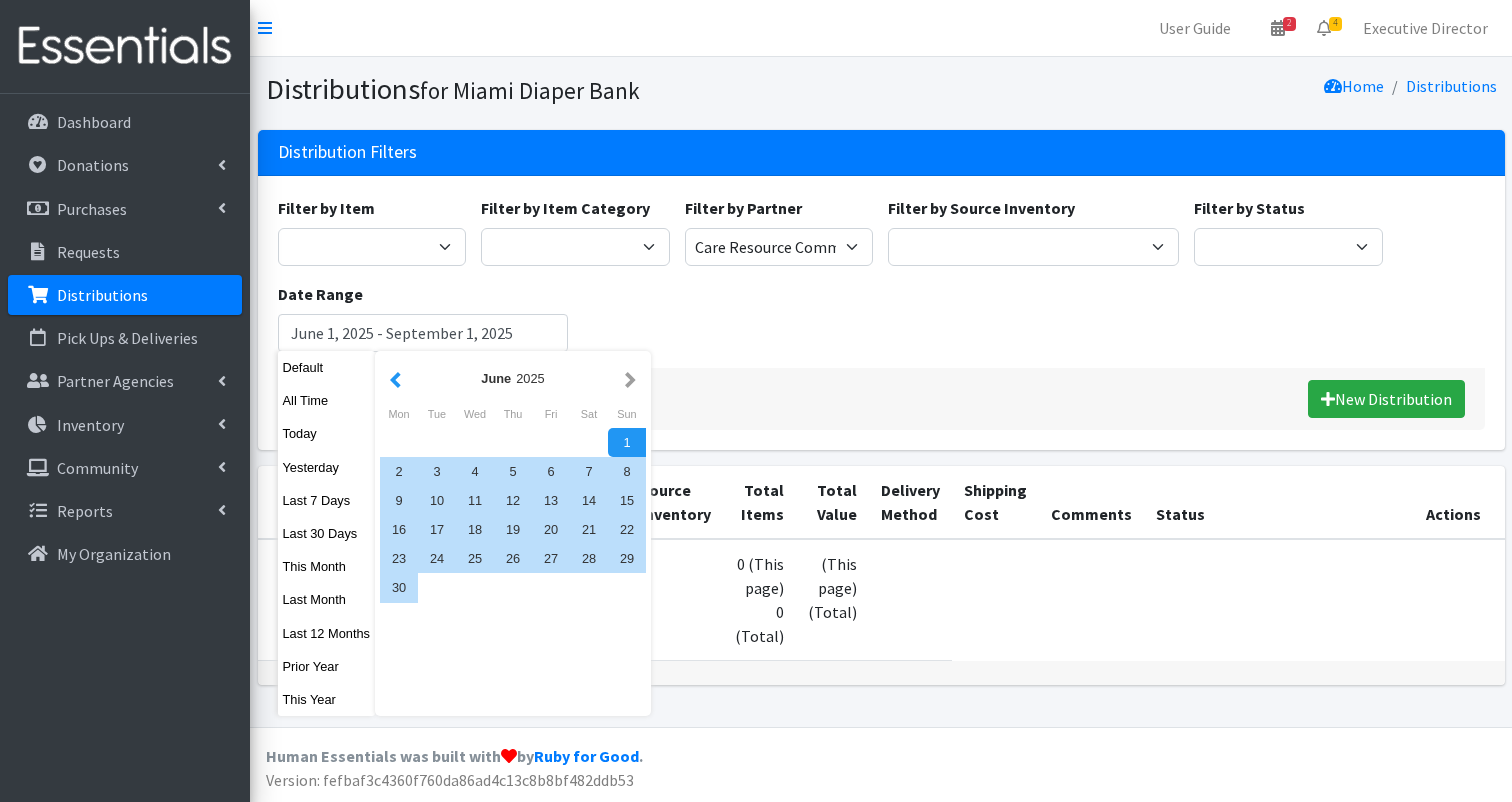 click at bounding box center [395, 378] 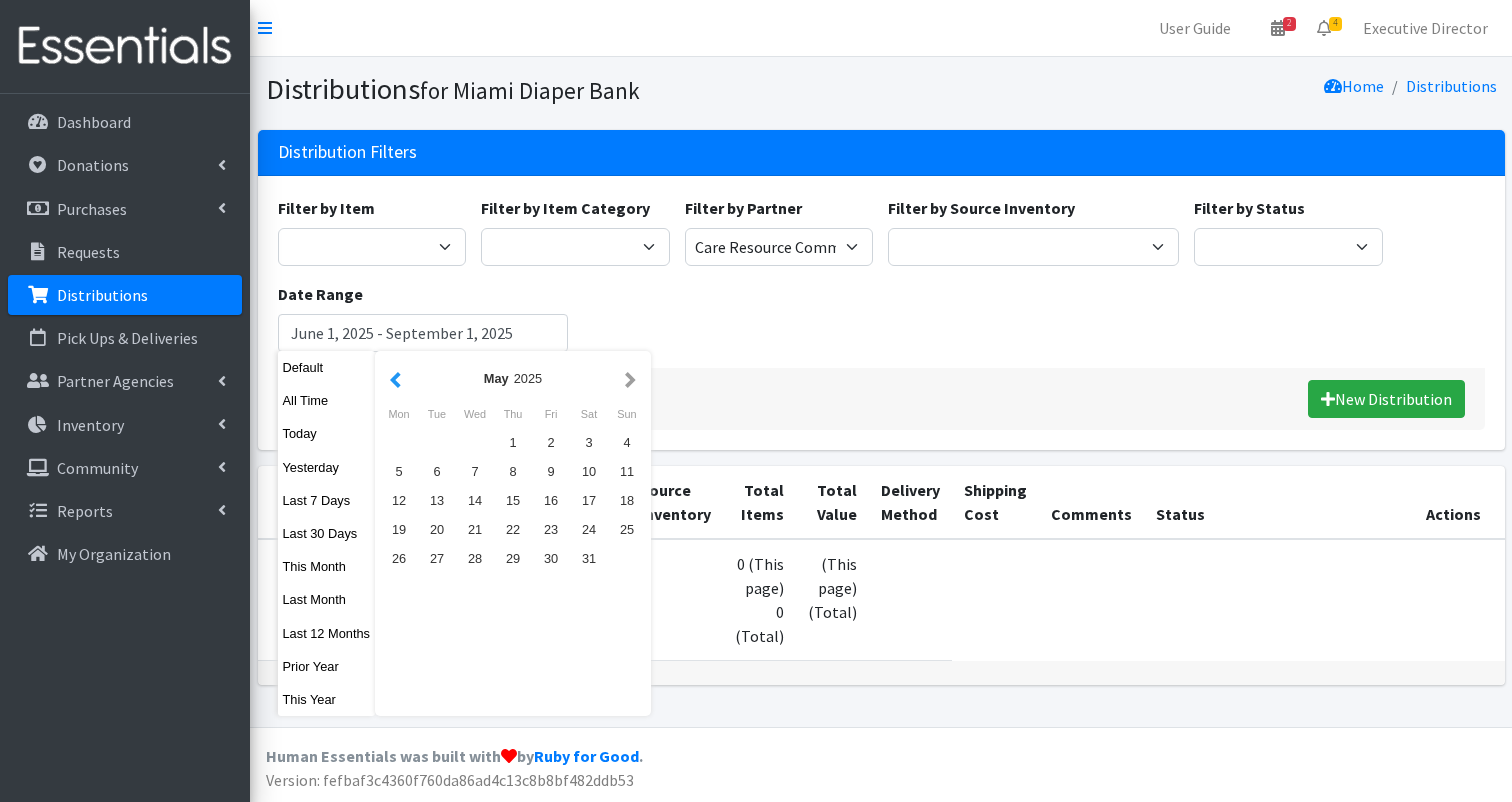 click at bounding box center [395, 378] 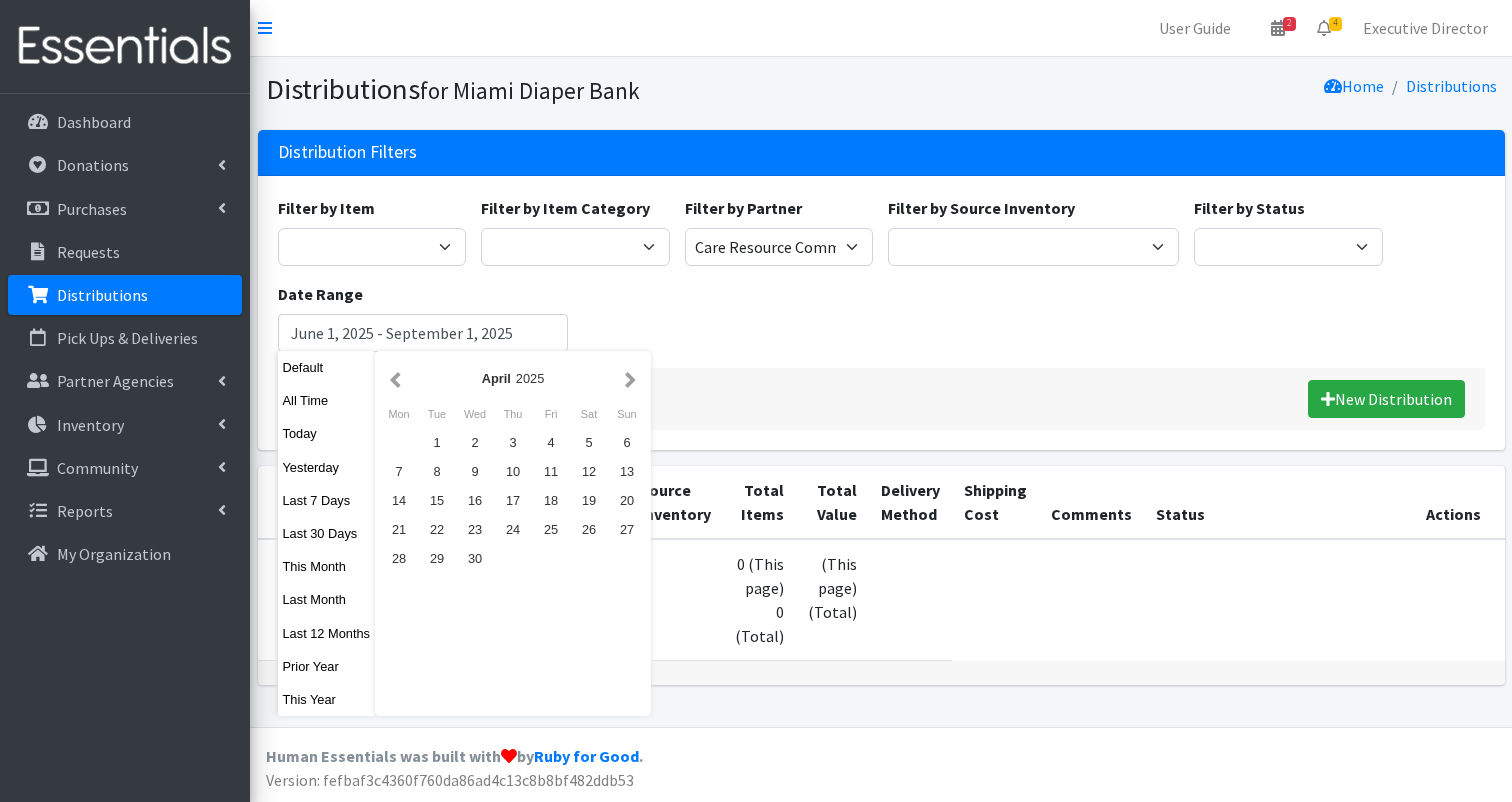 click at bounding box center [395, 378] 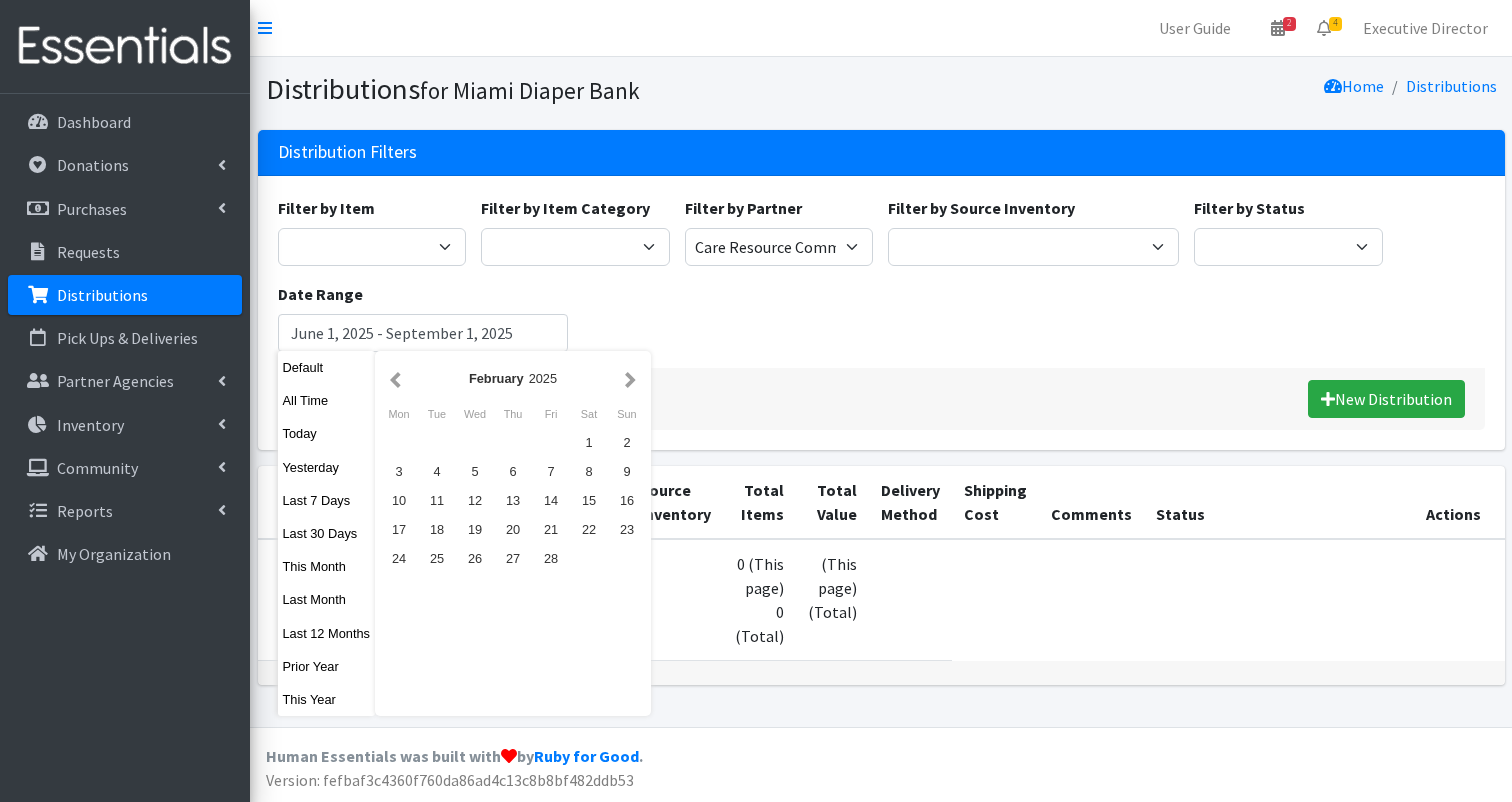 click at bounding box center [395, 378] 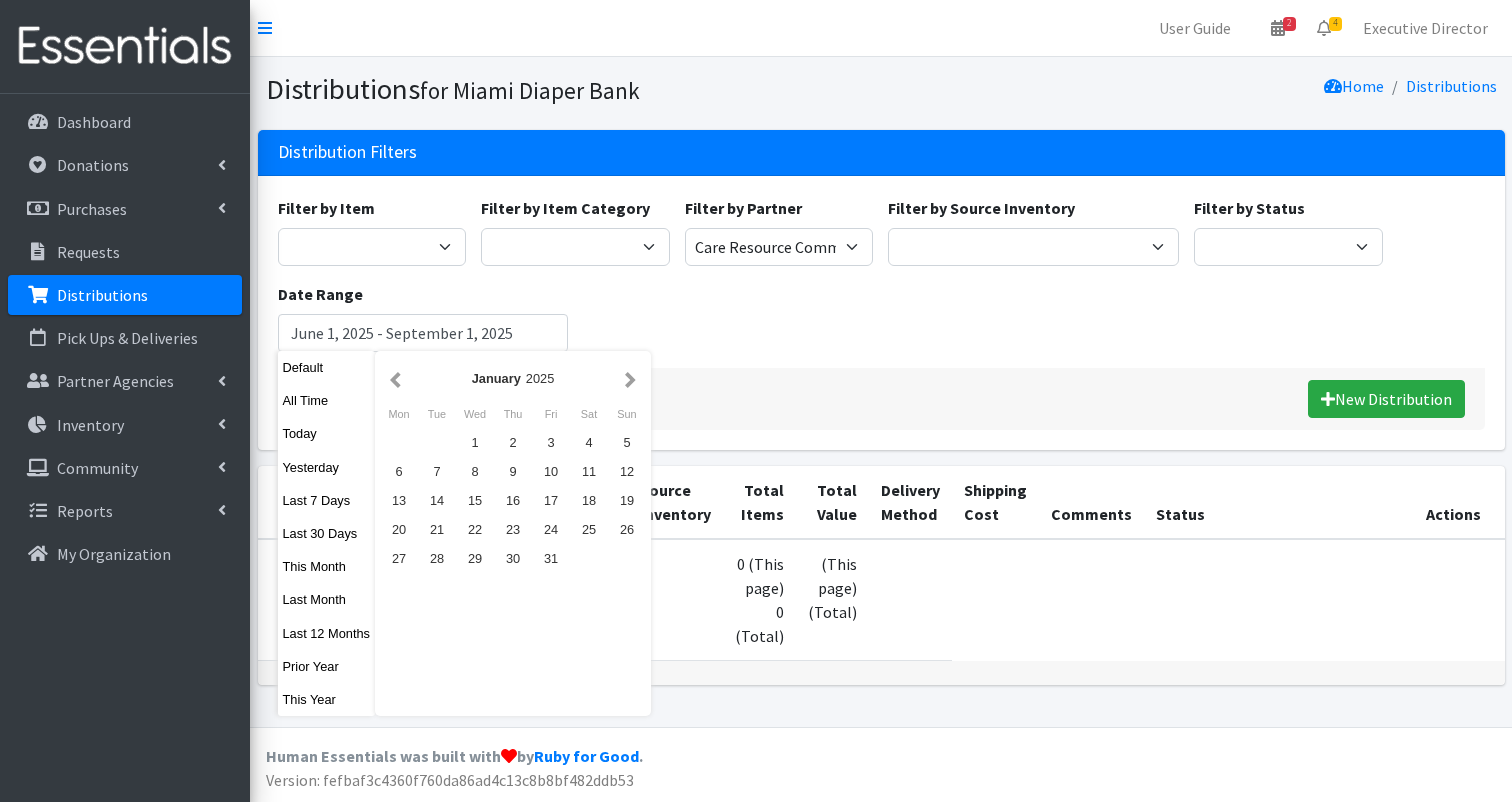 click at bounding box center [395, 378] 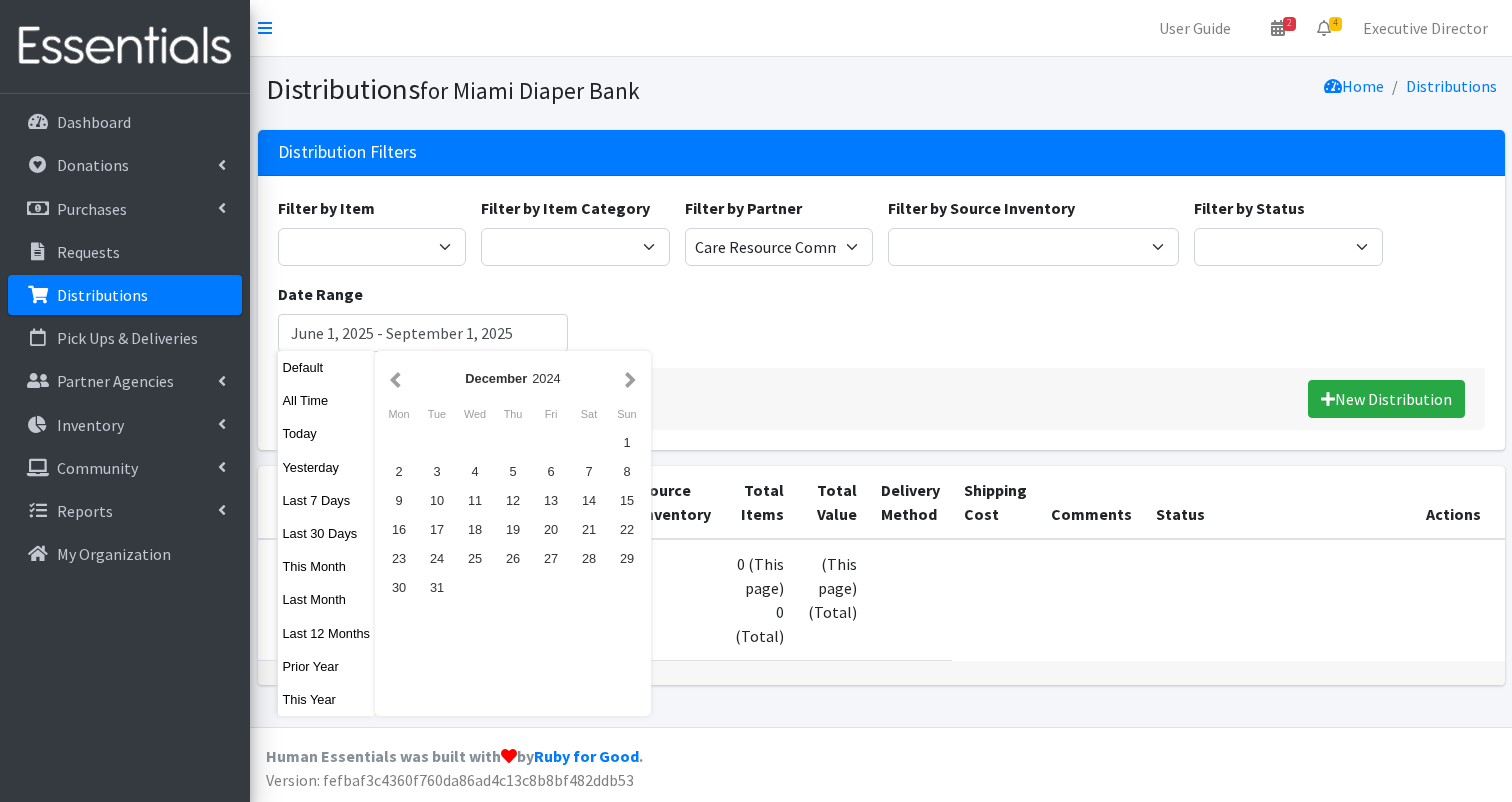 click at bounding box center (395, 378) 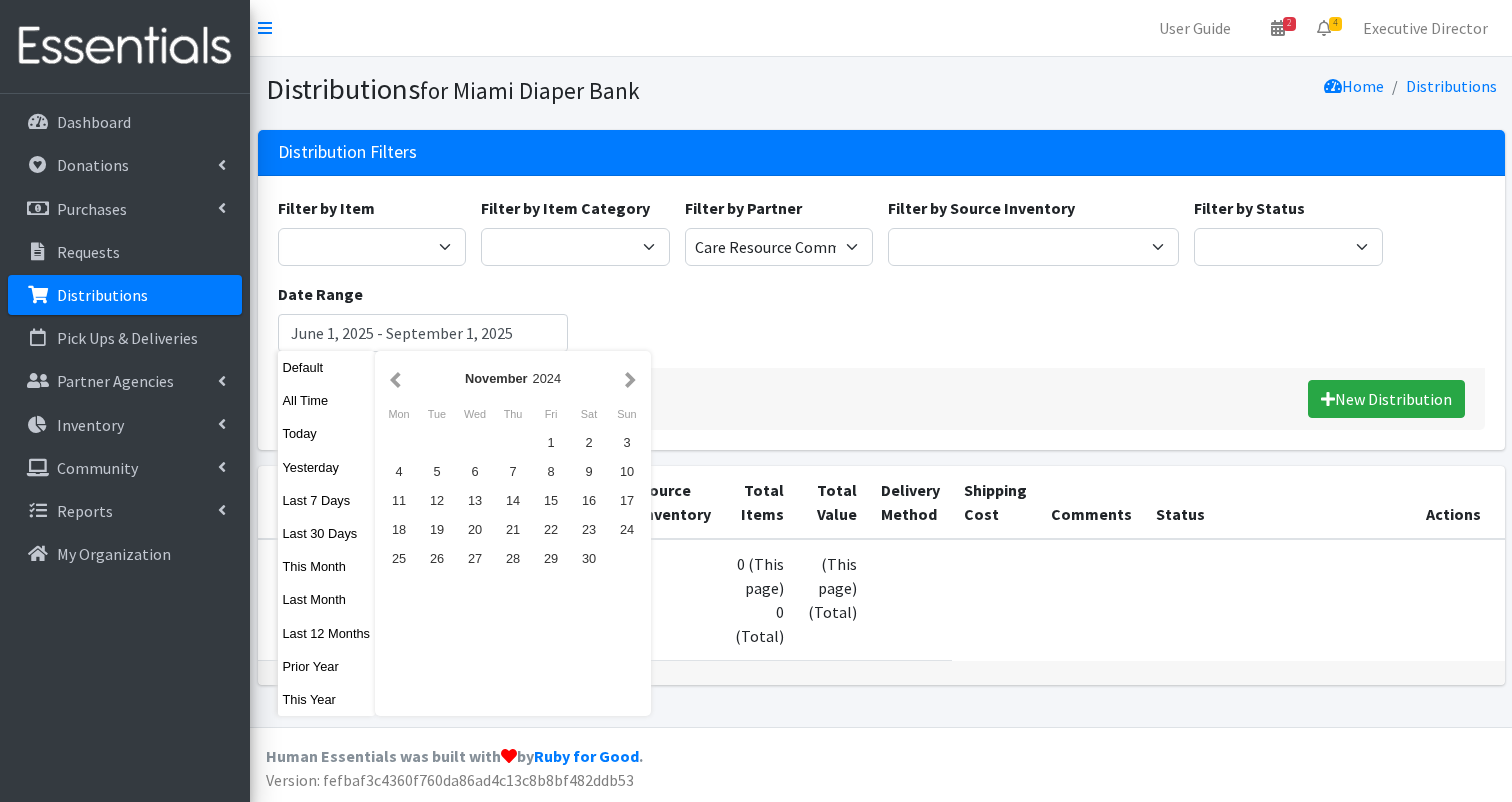 click at bounding box center (395, 378) 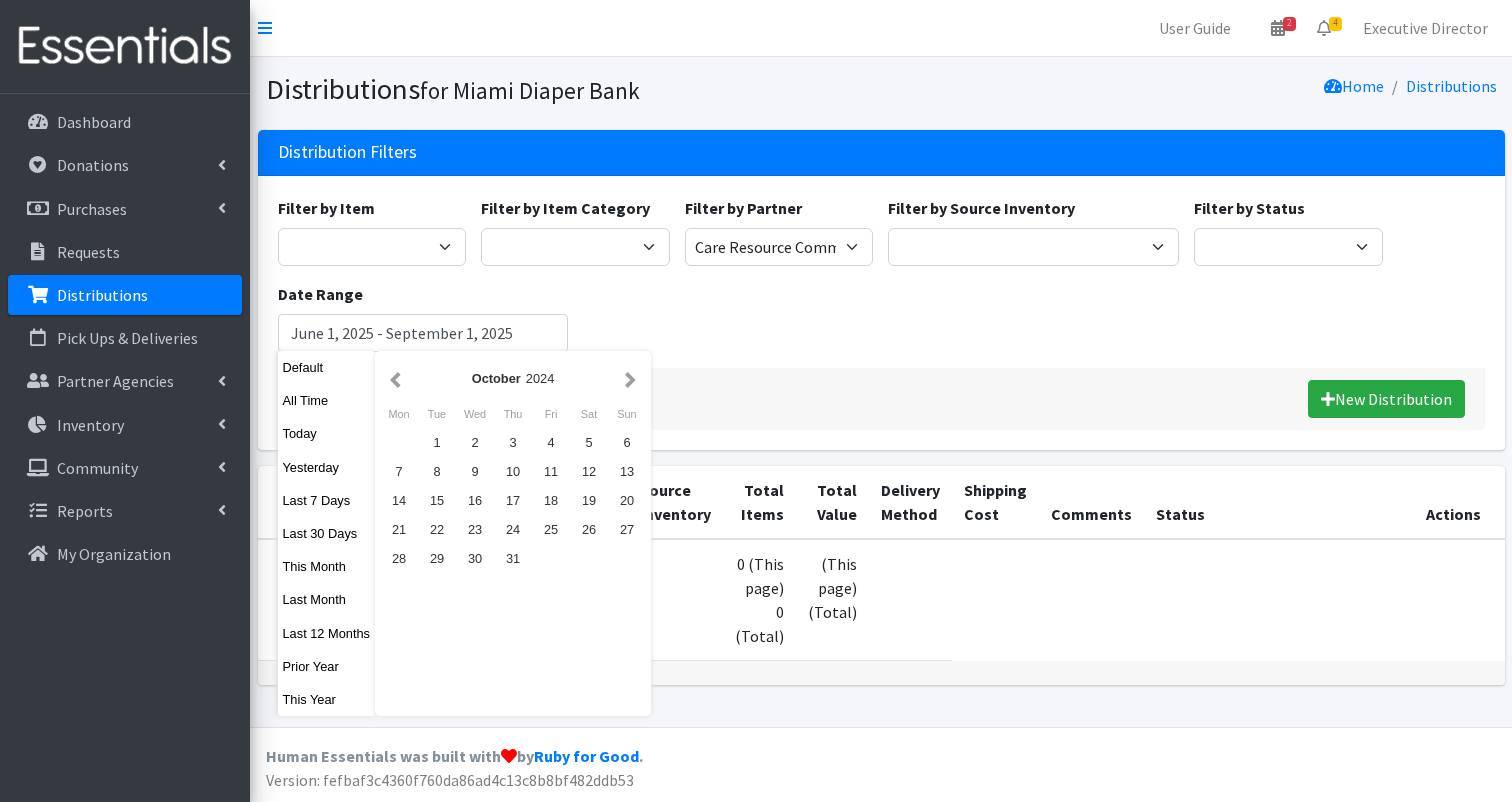 click at bounding box center [395, 378] 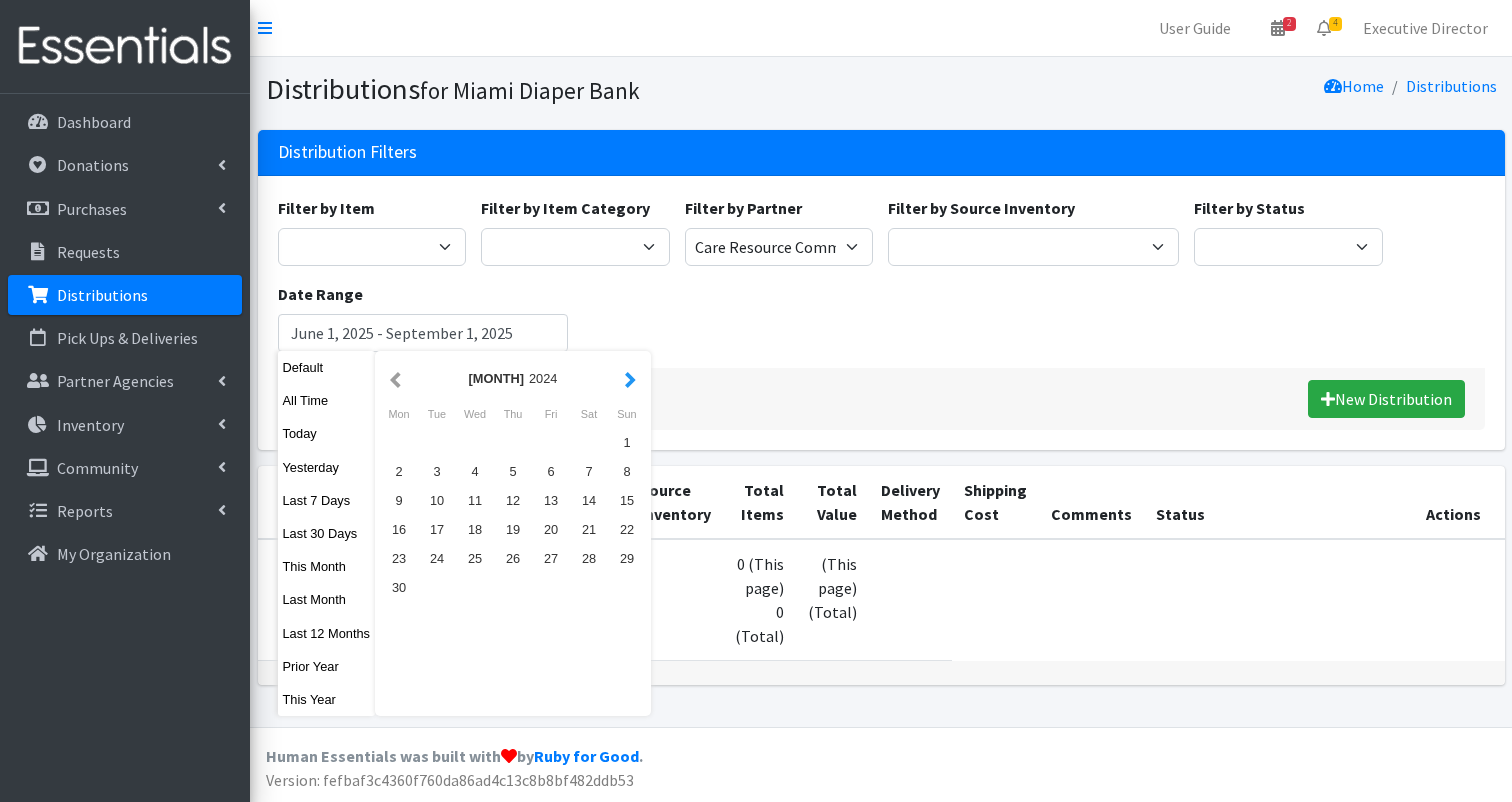click at bounding box center (630, 378) 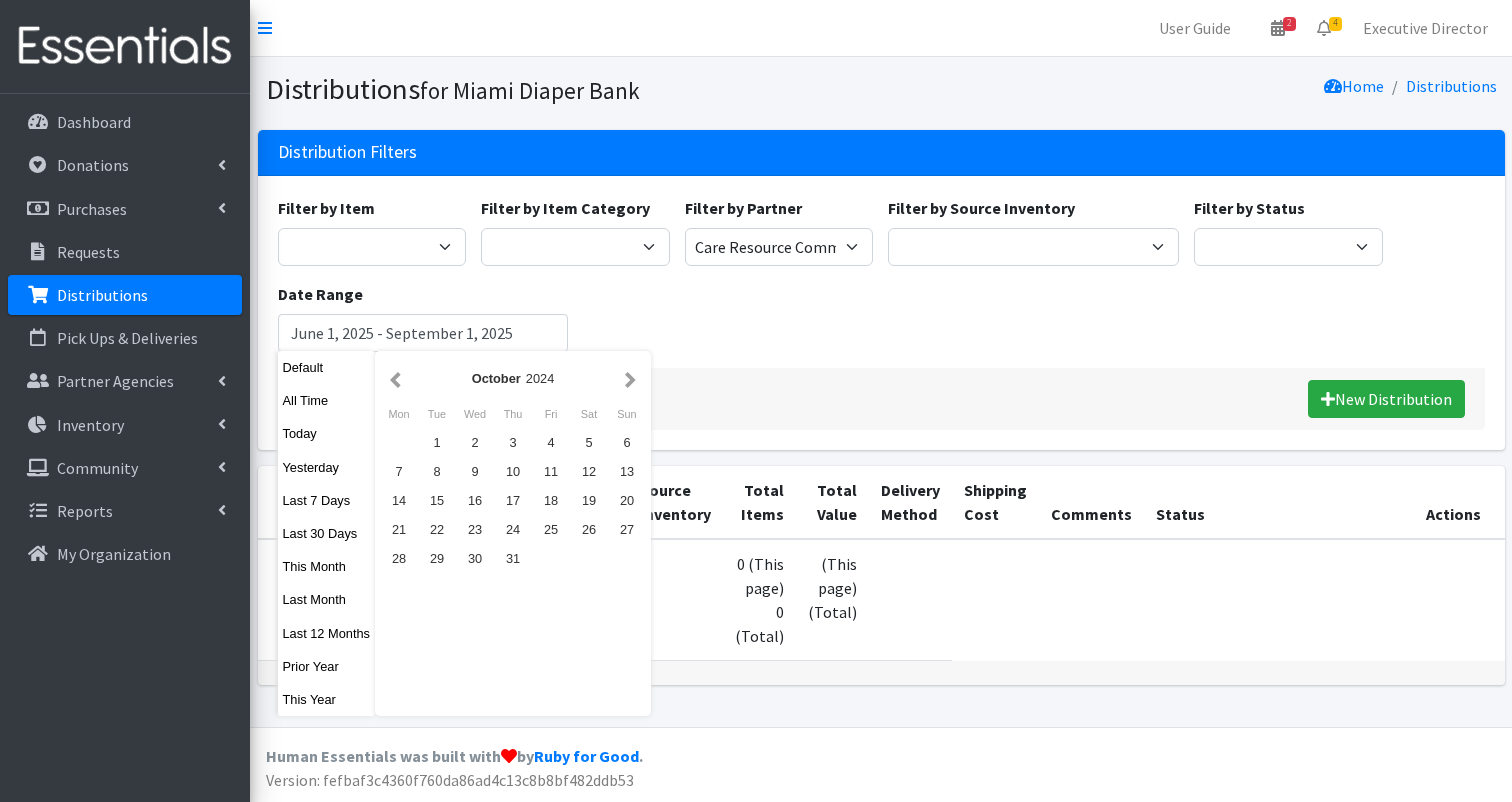 click at bounding box center [630, 378] 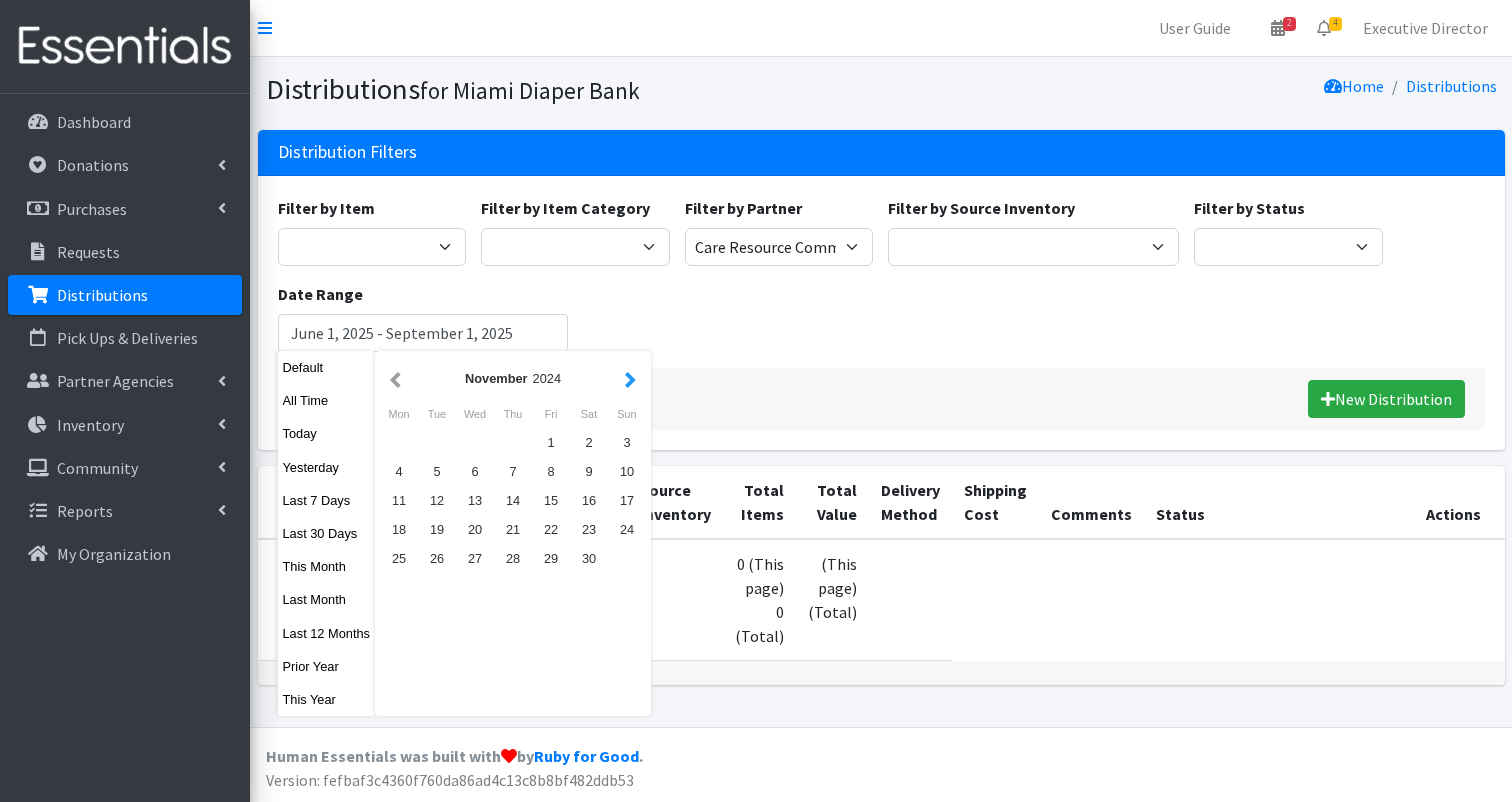 click at bounding box center [630, 378] 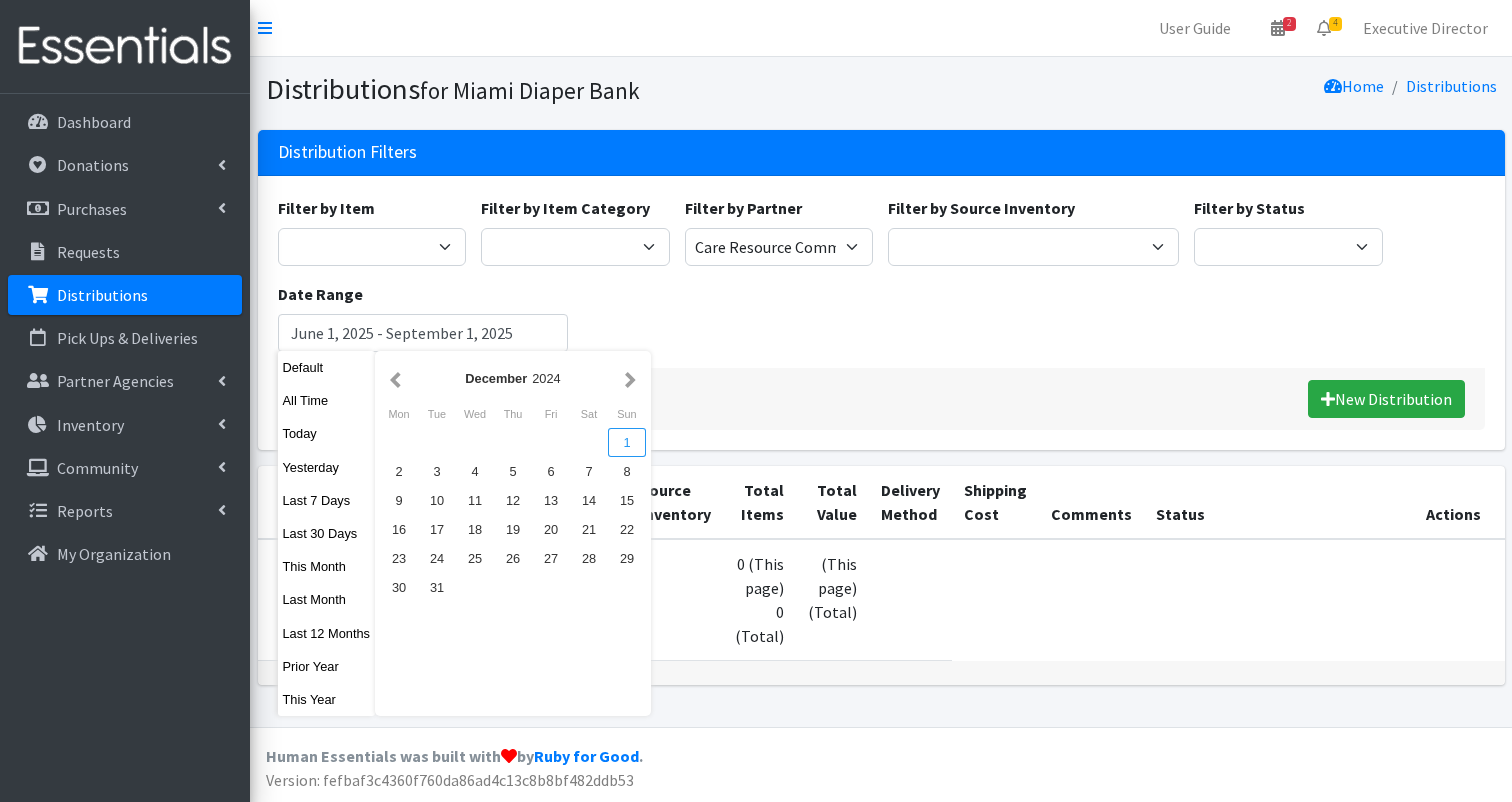 click on "1" at bounding box center (627, 442) 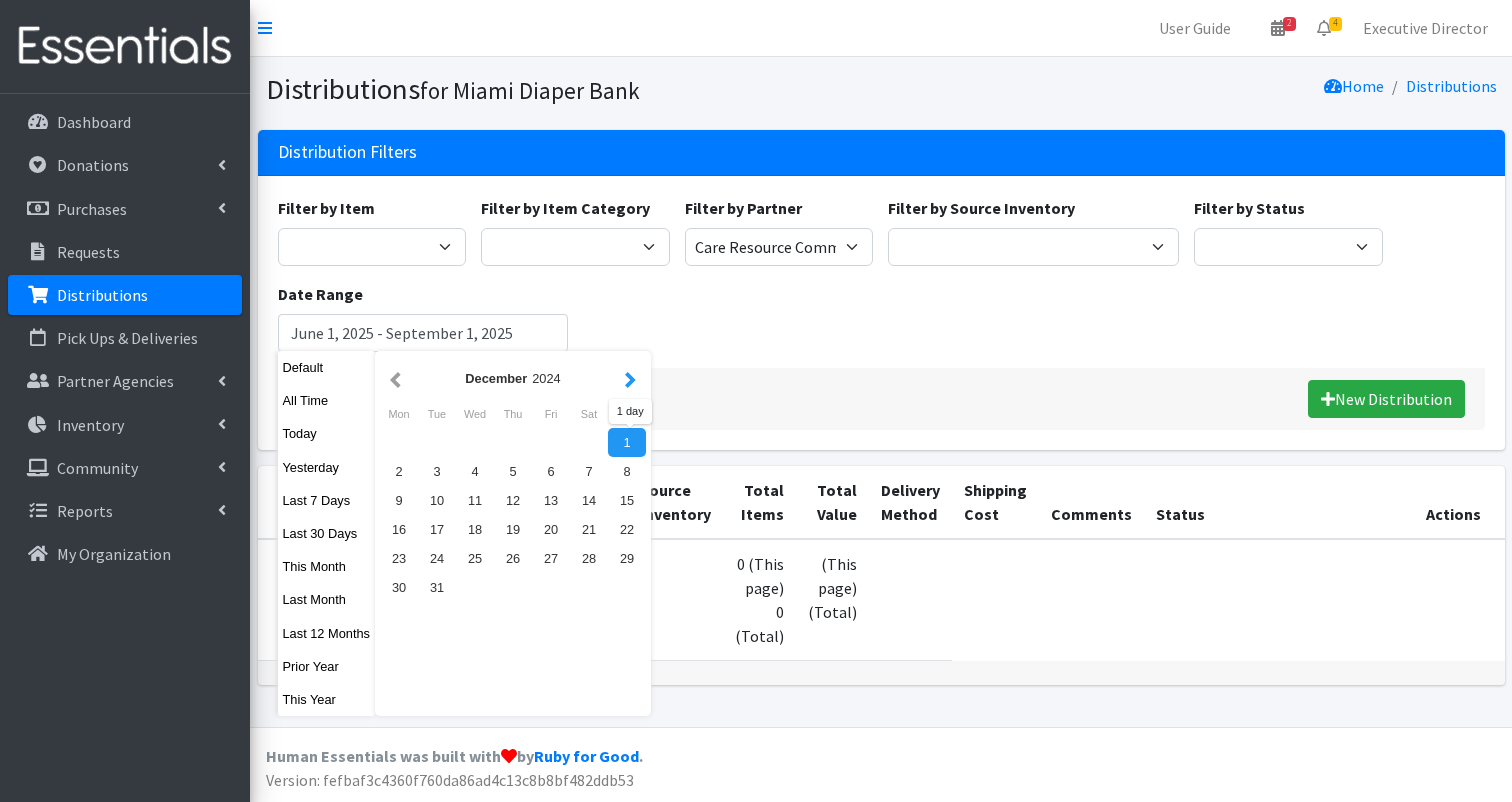 click at bounding box center [630, 378] 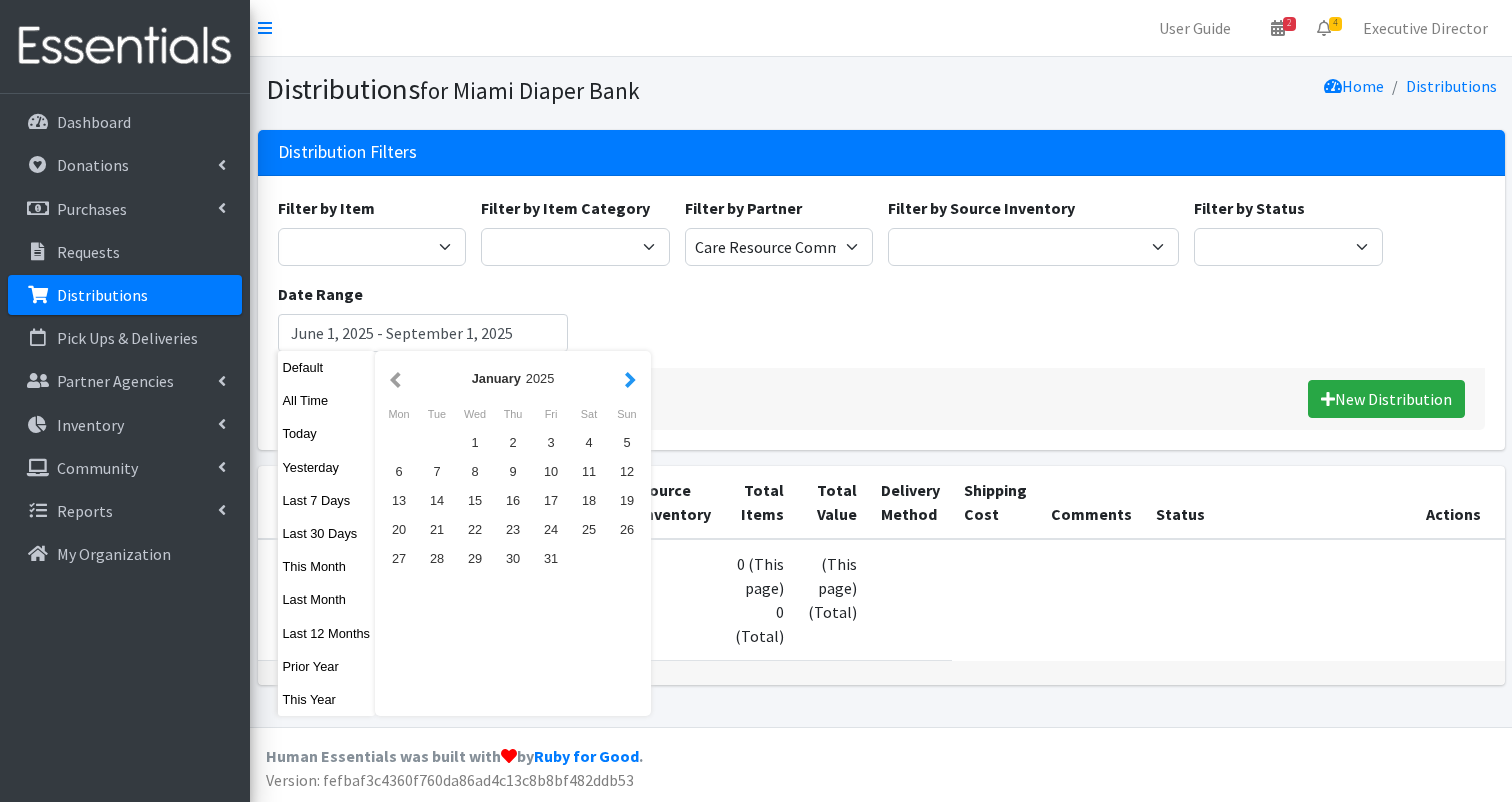click at bounding box center (630, 378) 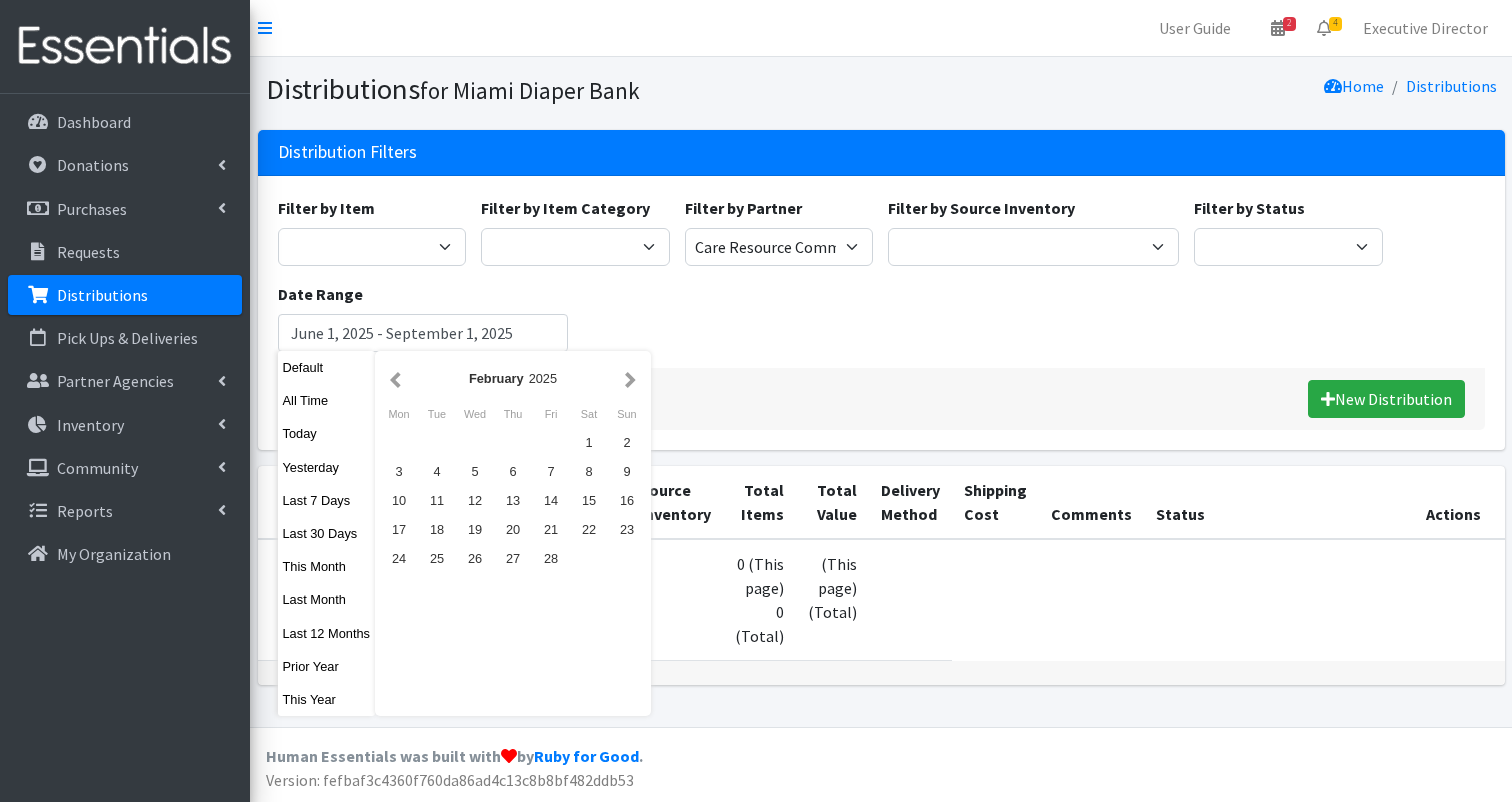 click at bounding box center [630, 378] 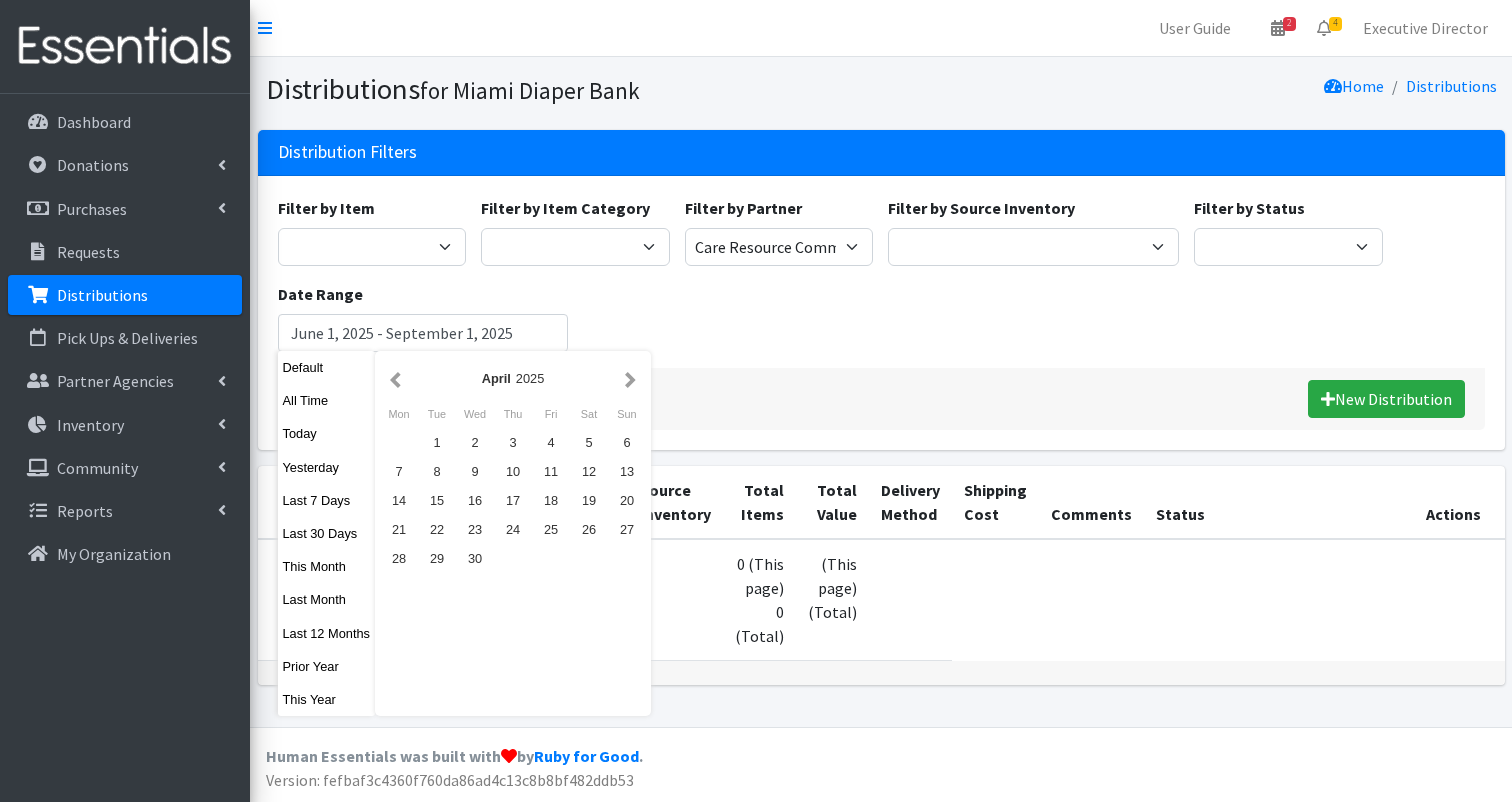 click at bounding box center (630, 378) 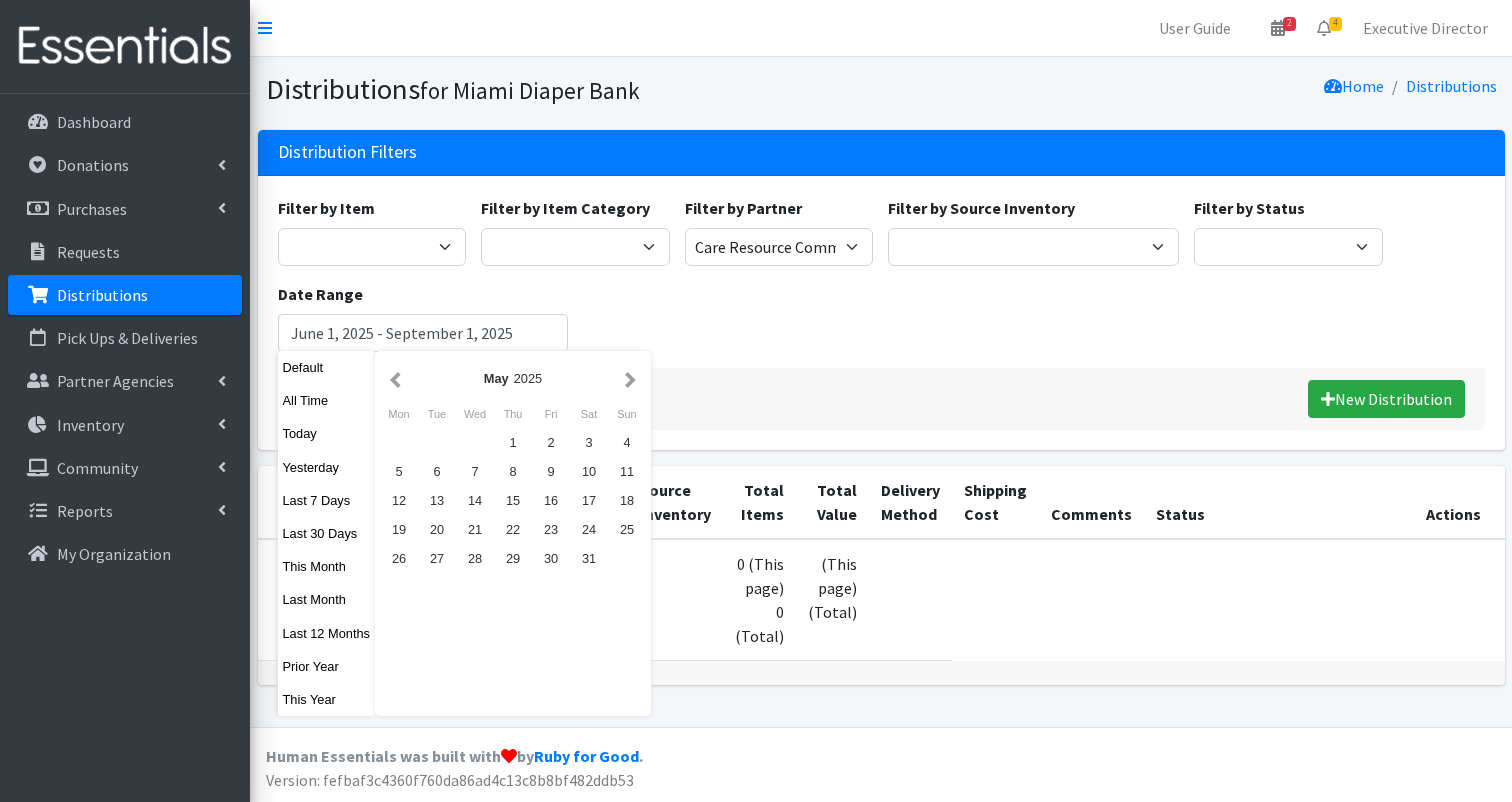 click at bounding box center (630, 378) 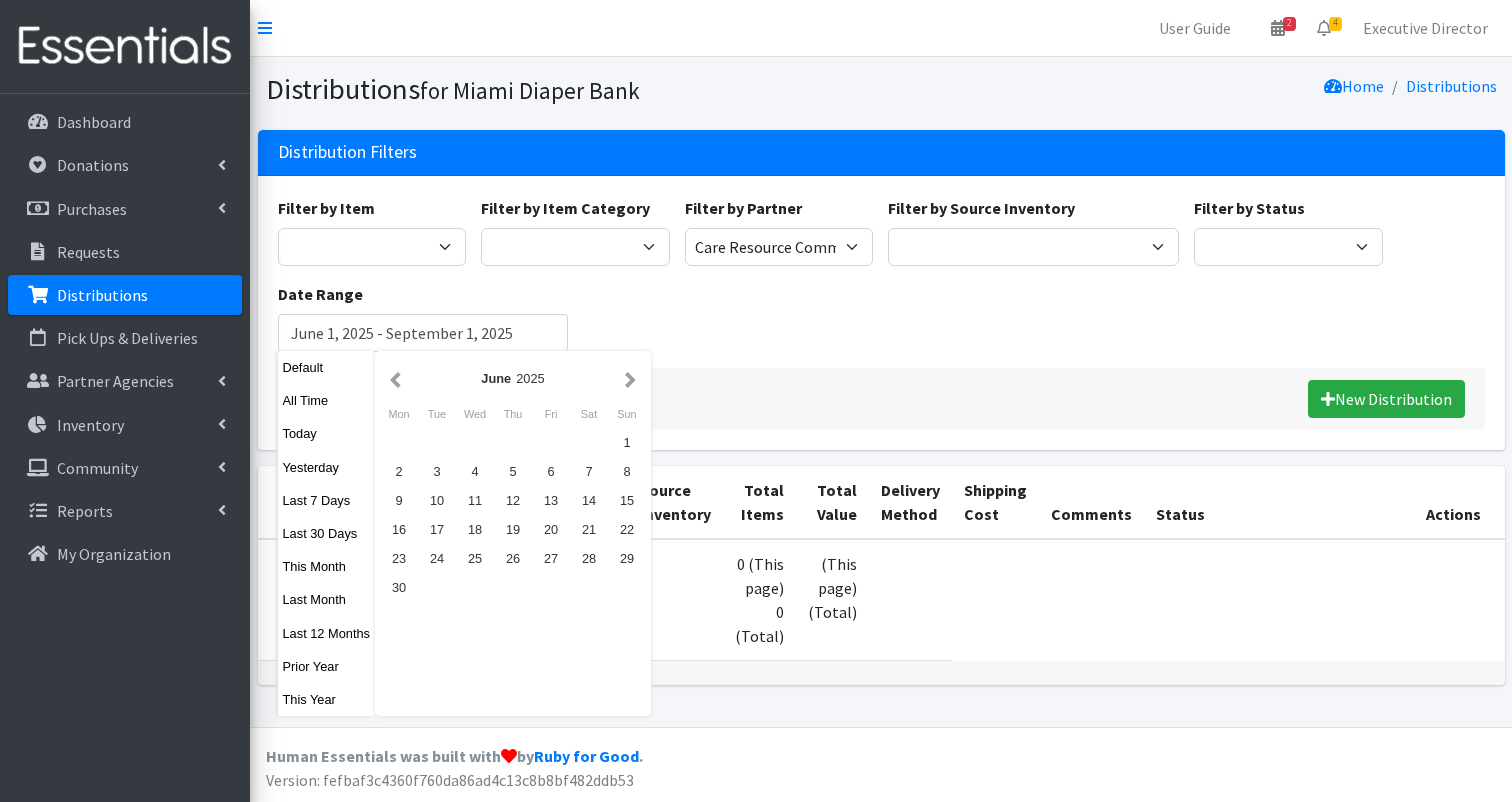 click at bounding box center [630, 378] 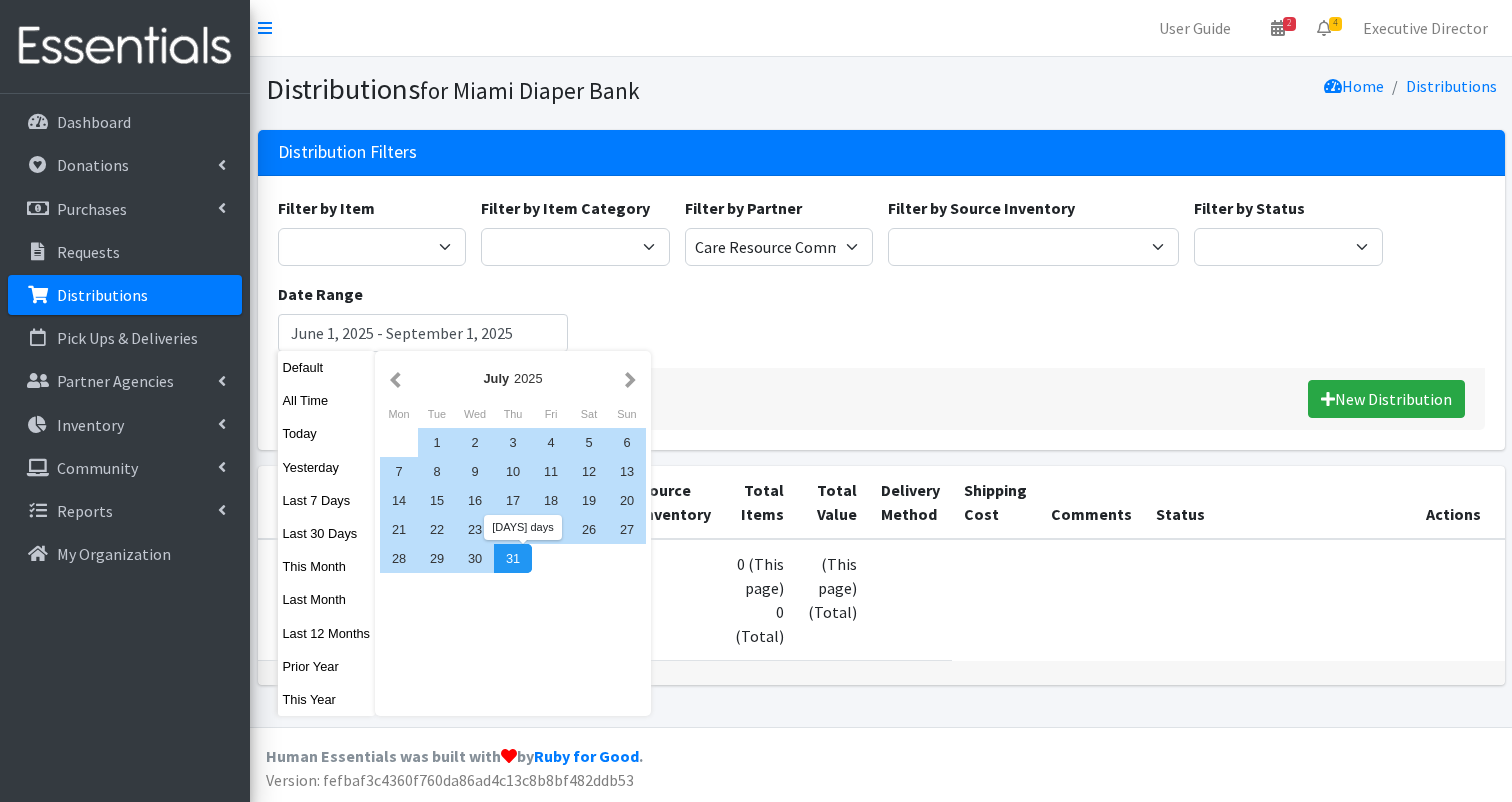 click on "31" at bounding box center (513, 558) 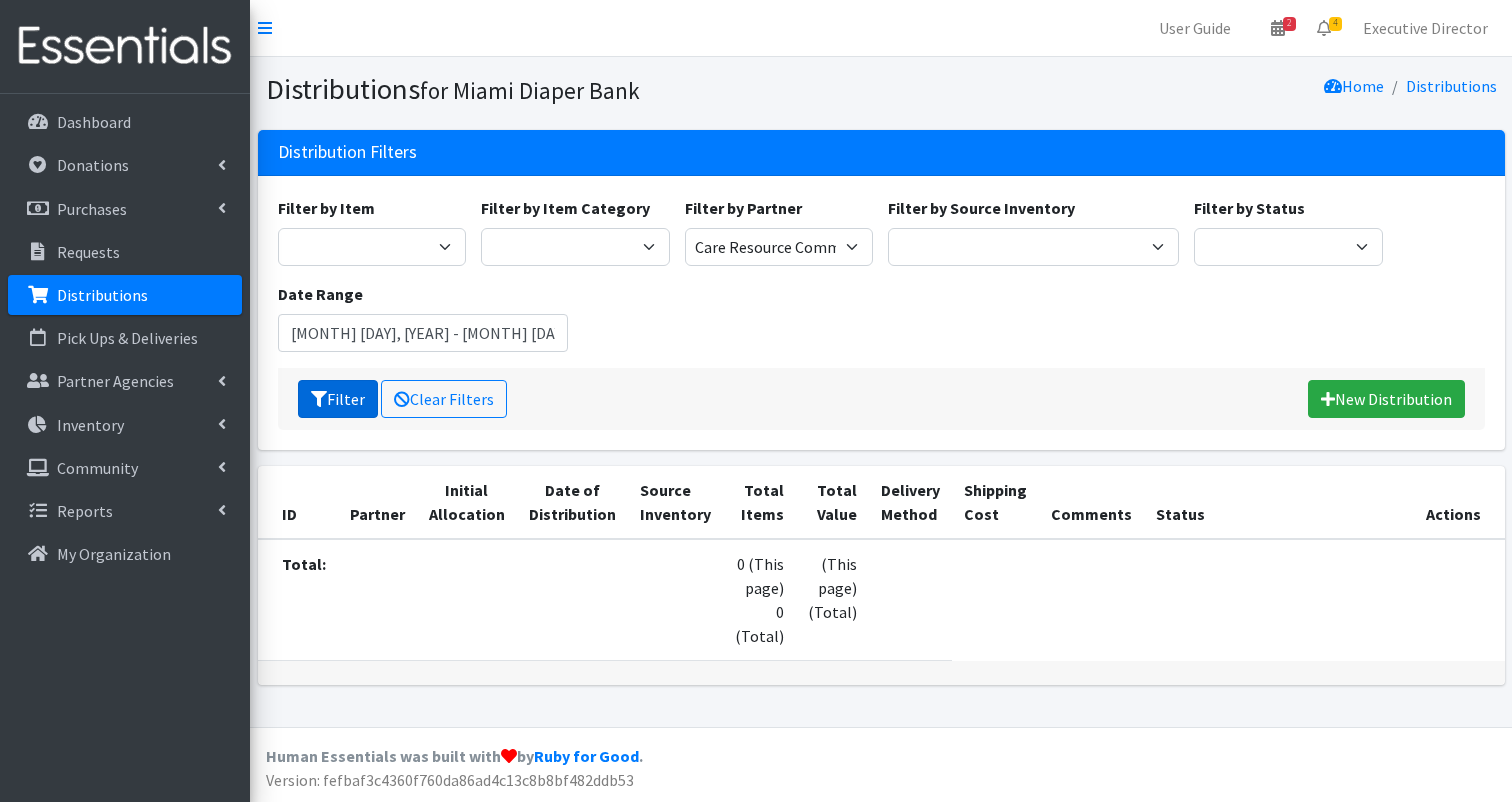 click on "Filter" at bounding box center (338, 399) 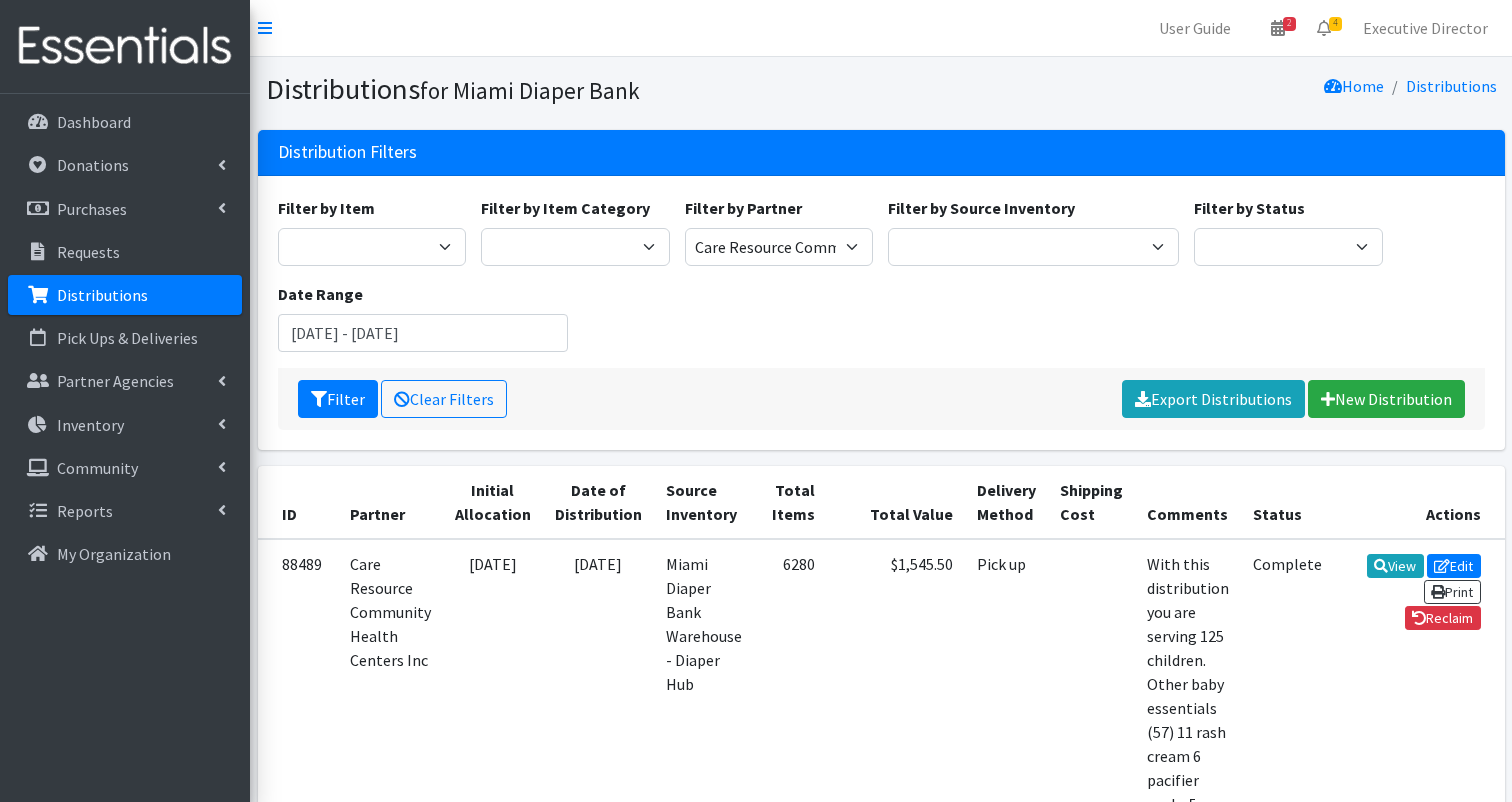 scroll, scrollTop: 0, scrollLeft: 0, axis: both 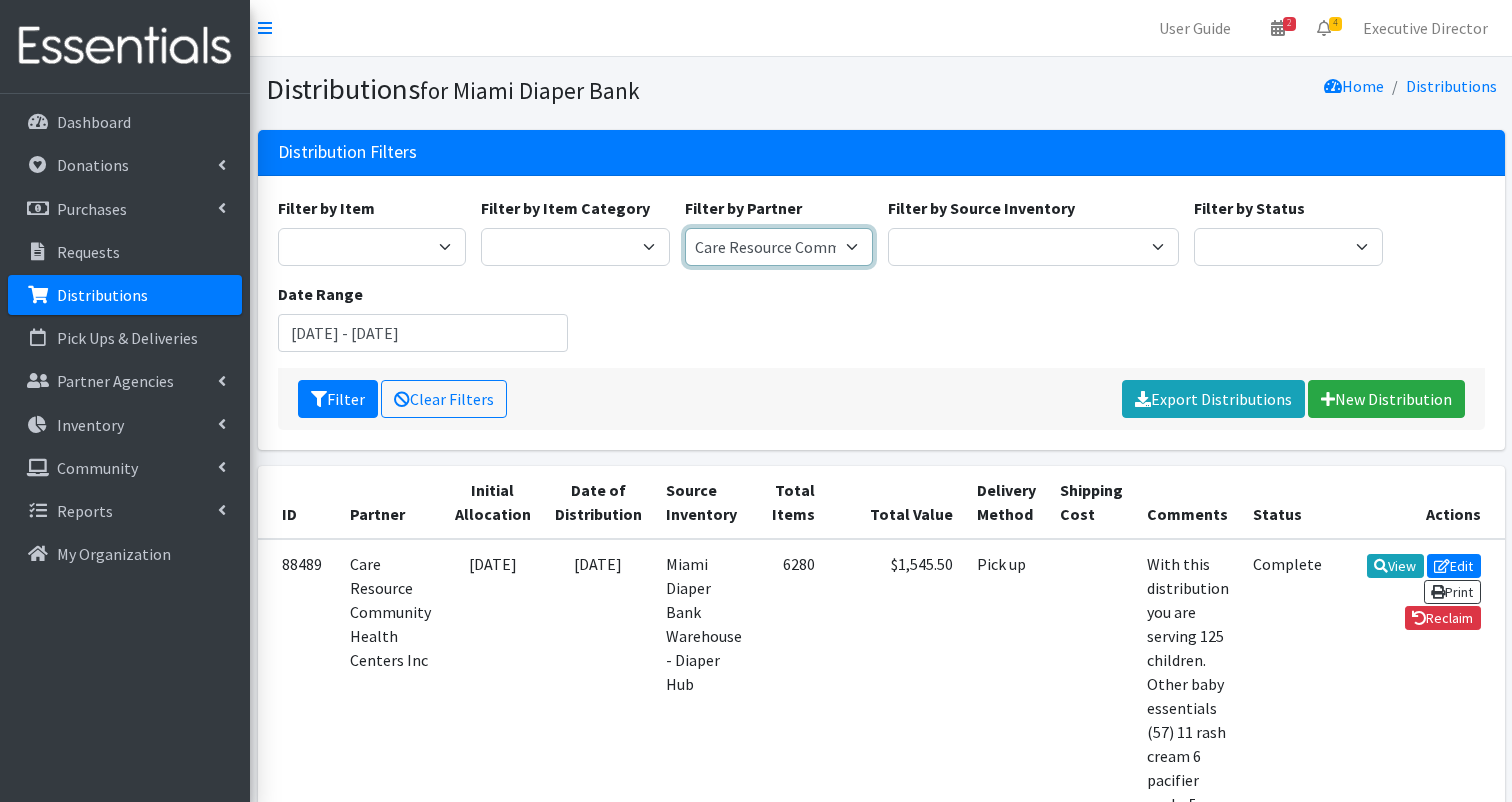 select on "2770" 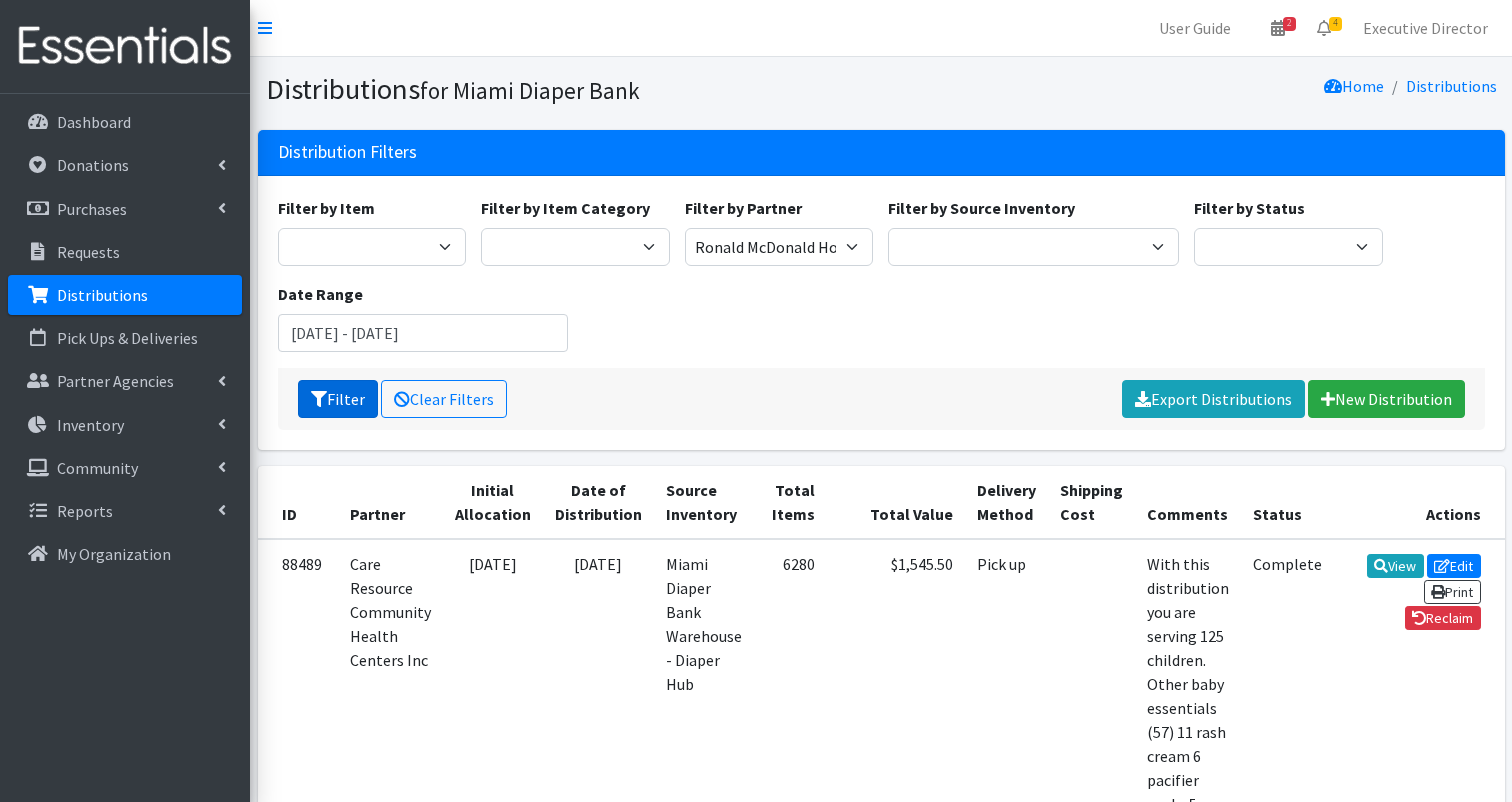 click at bounding box center [319, 399] 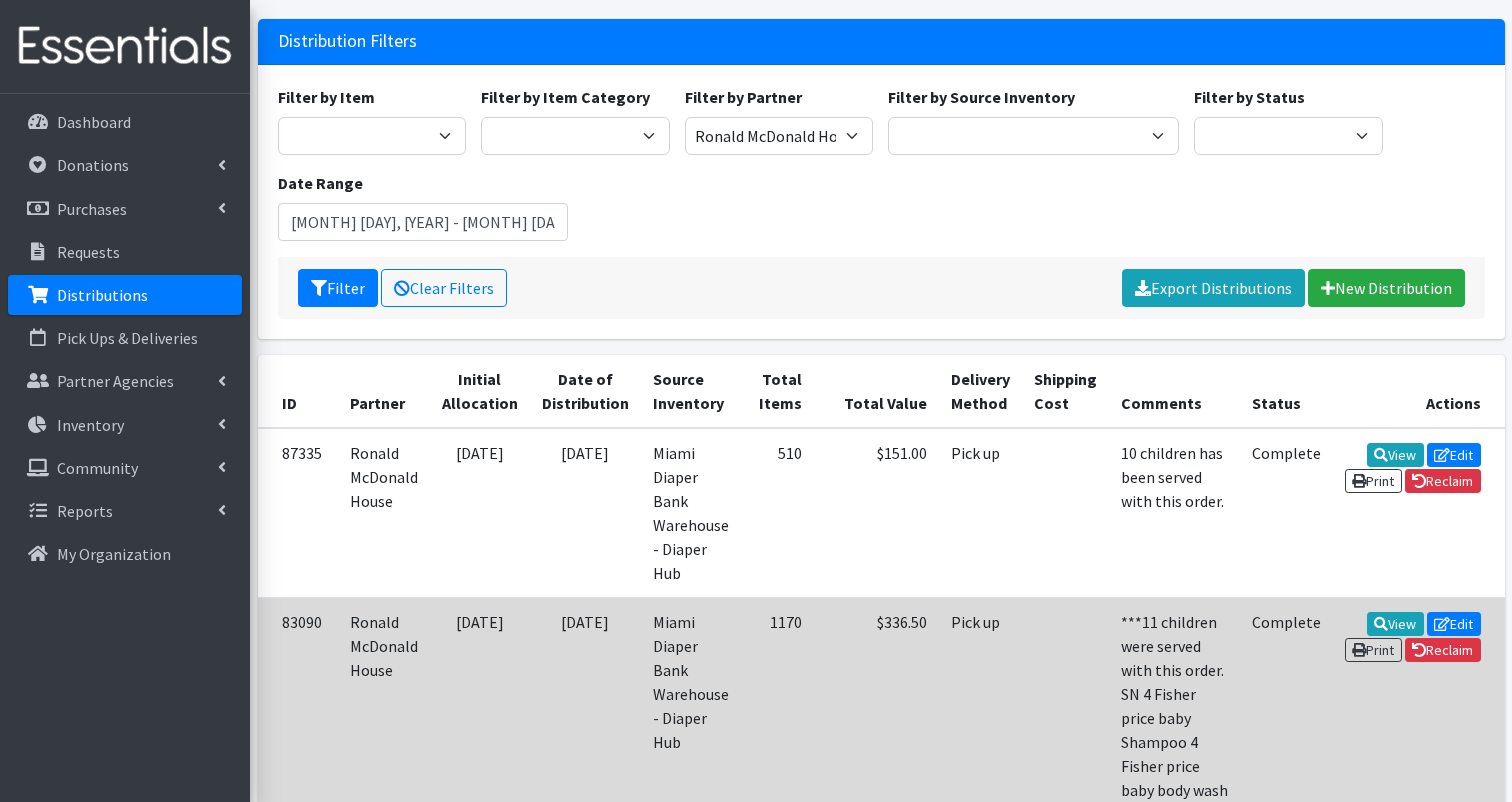 scroll, scrollTop: 103, scrollLeft: 0, axis: vertical 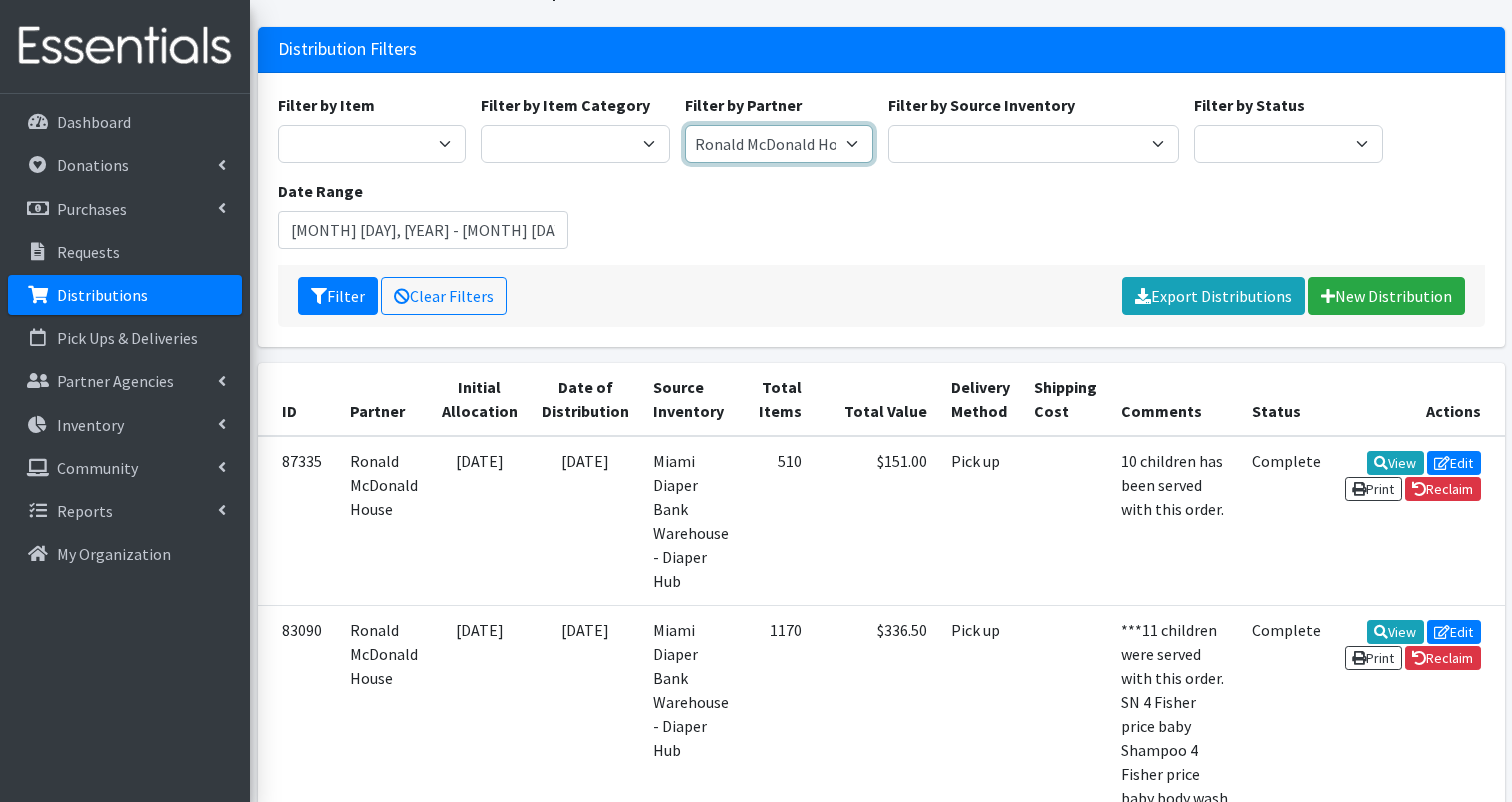 select on "2778" 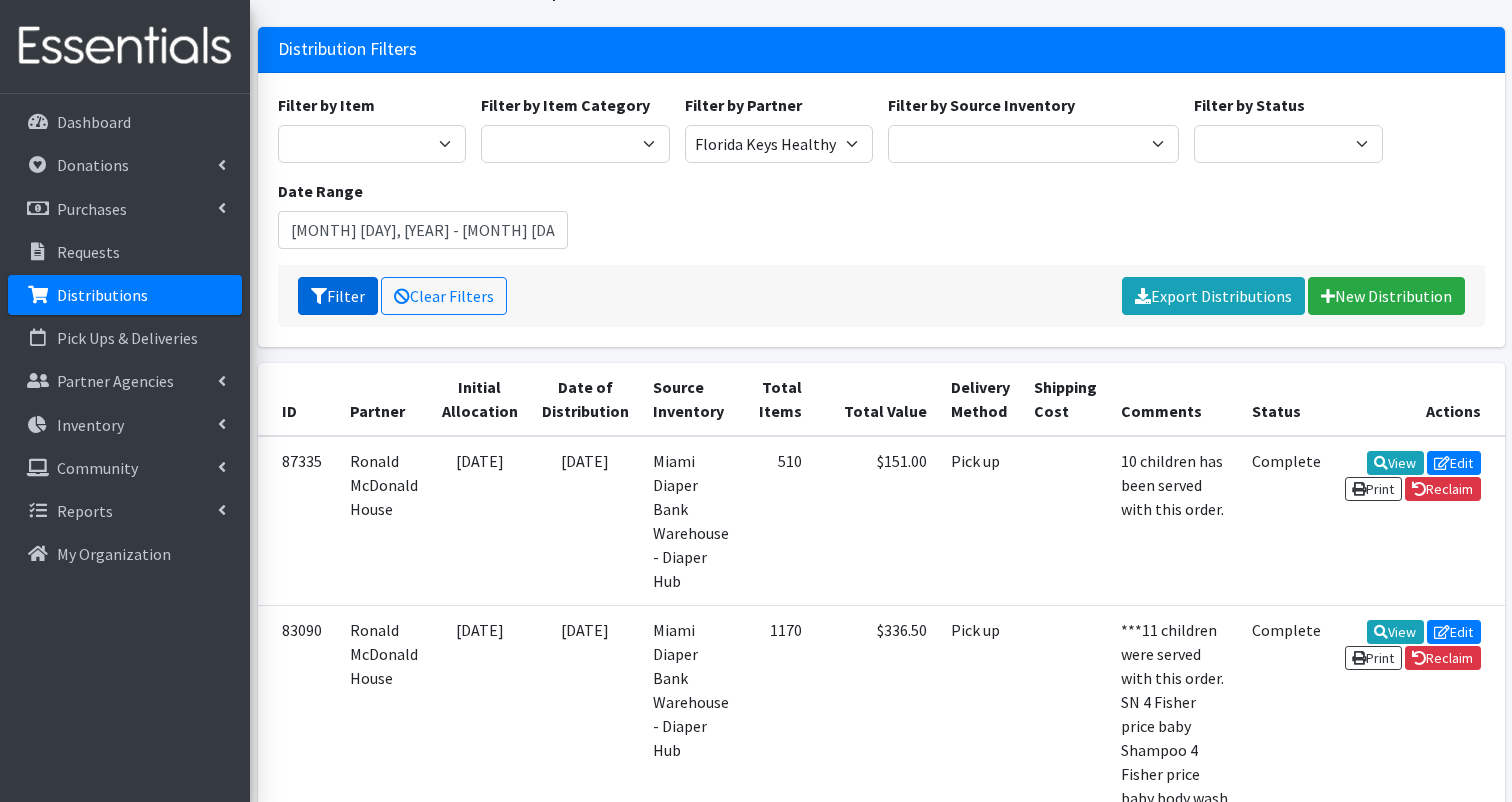 click on "Filter" at bounding box center (338, 296) 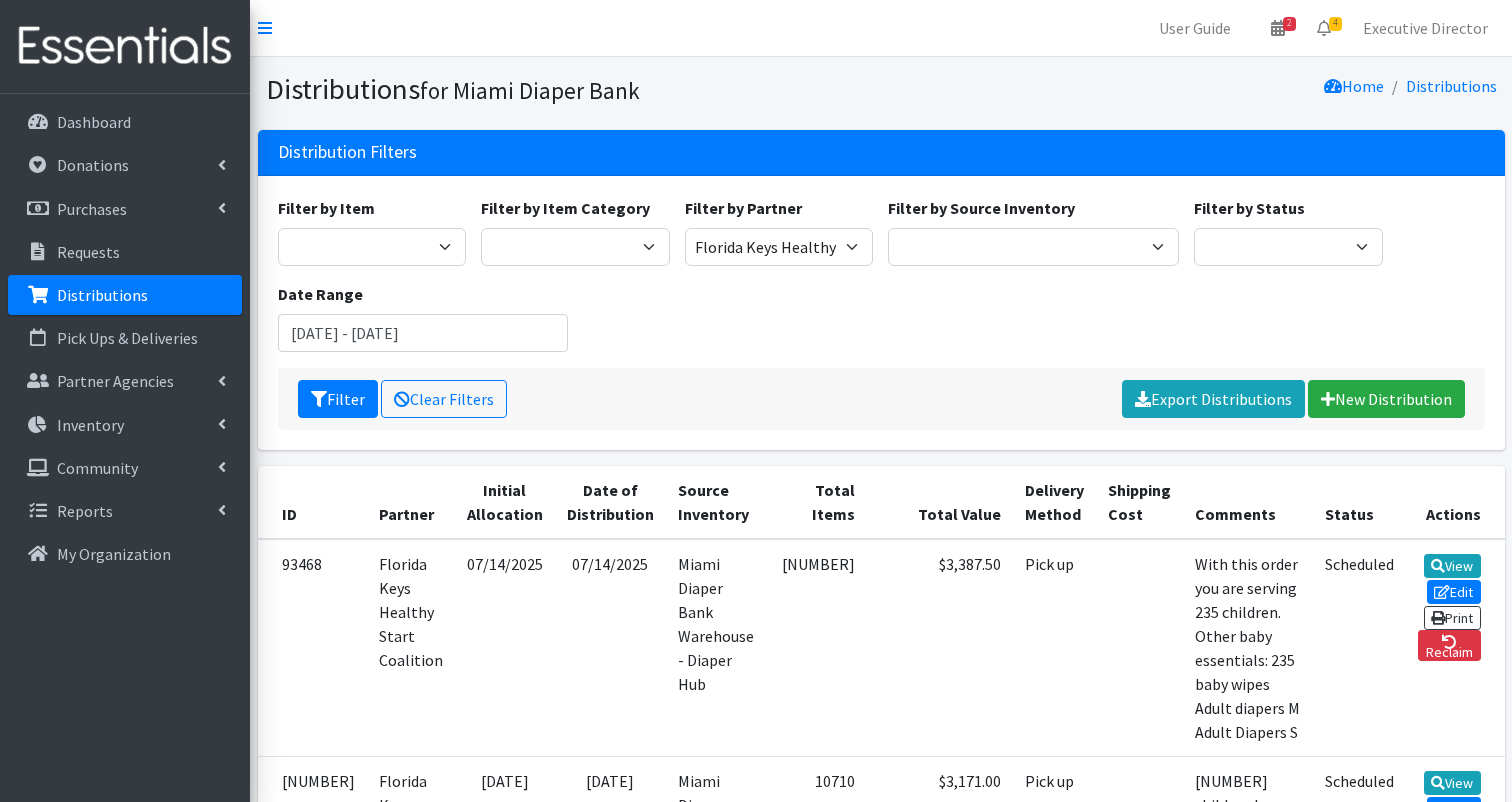 scroll, scrollTop: 0, scrollLeft: 0, axis: both 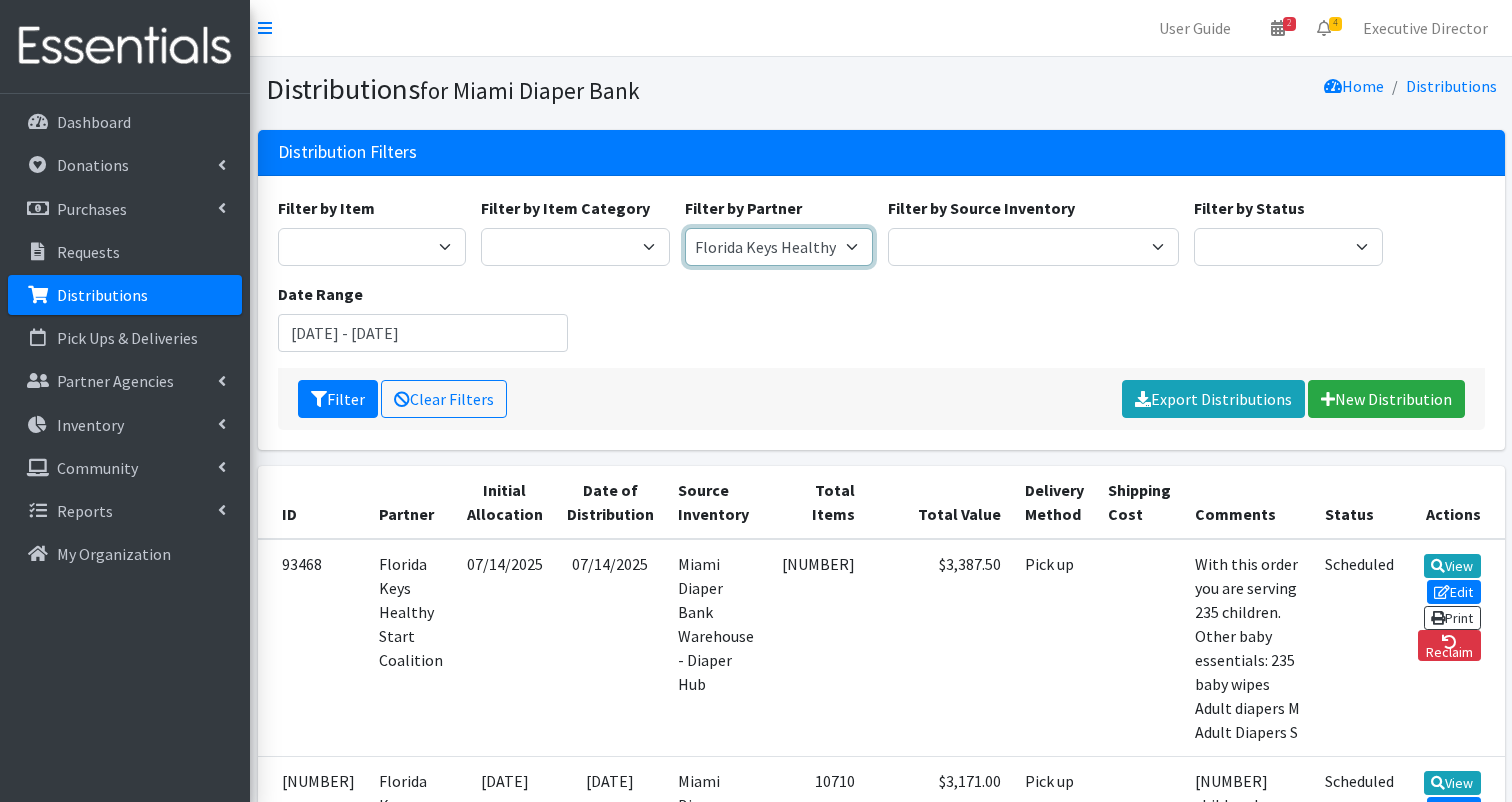 select on "2812" 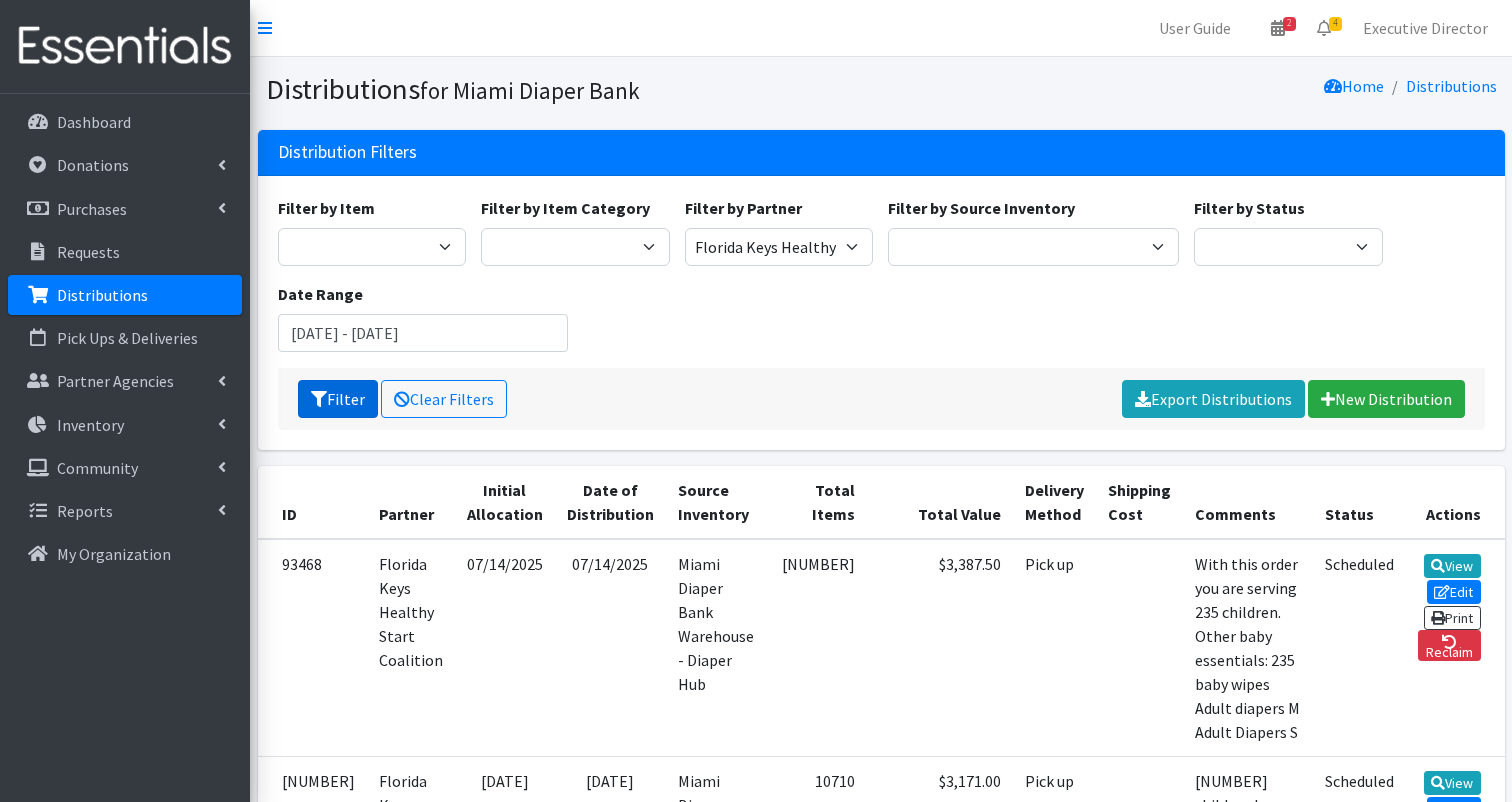 click on "Filter" at bounding box center (338, 399) 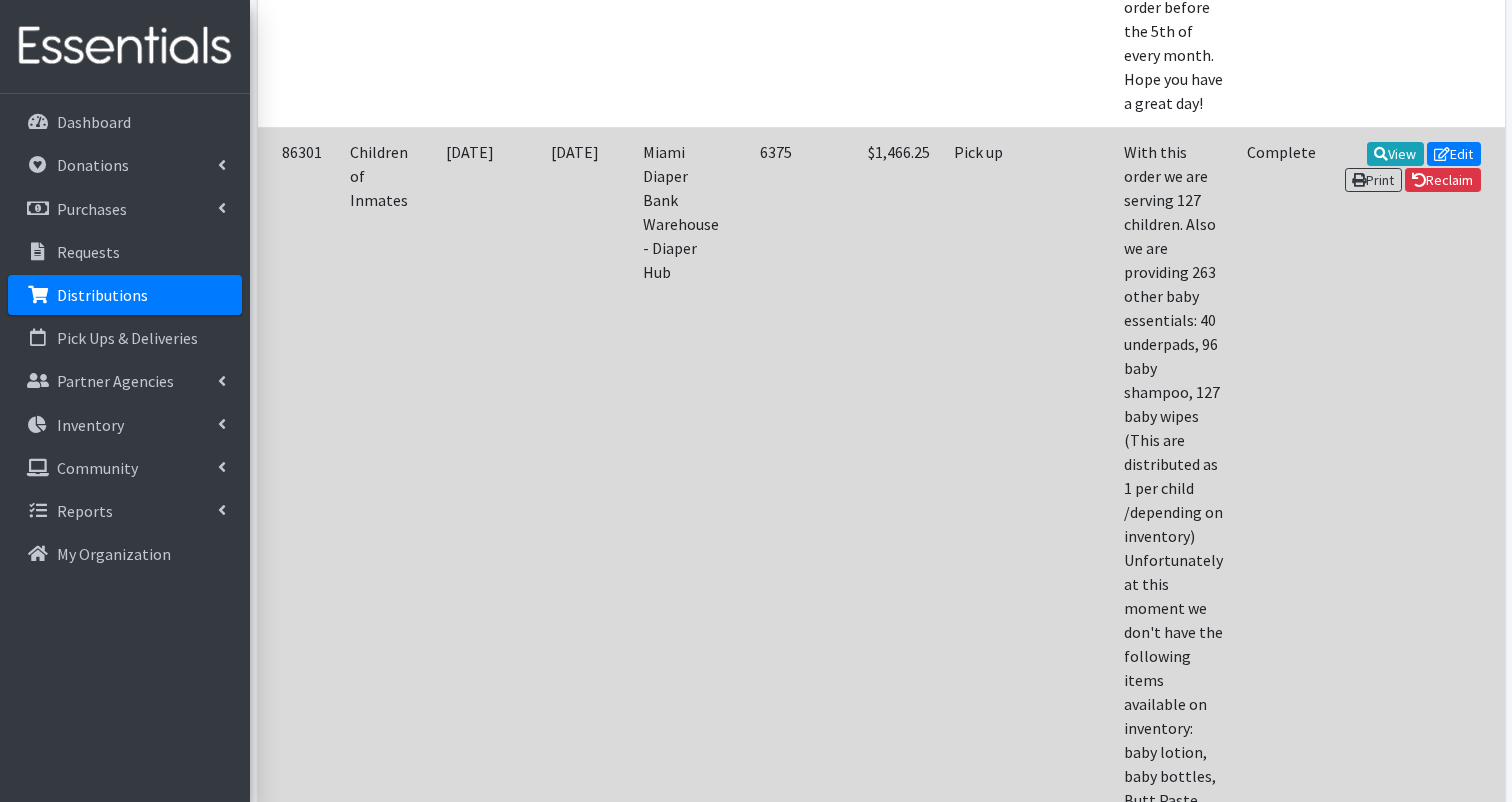 scroll, scrollTop: 2038, scrollLeft: 0, axis: vertical 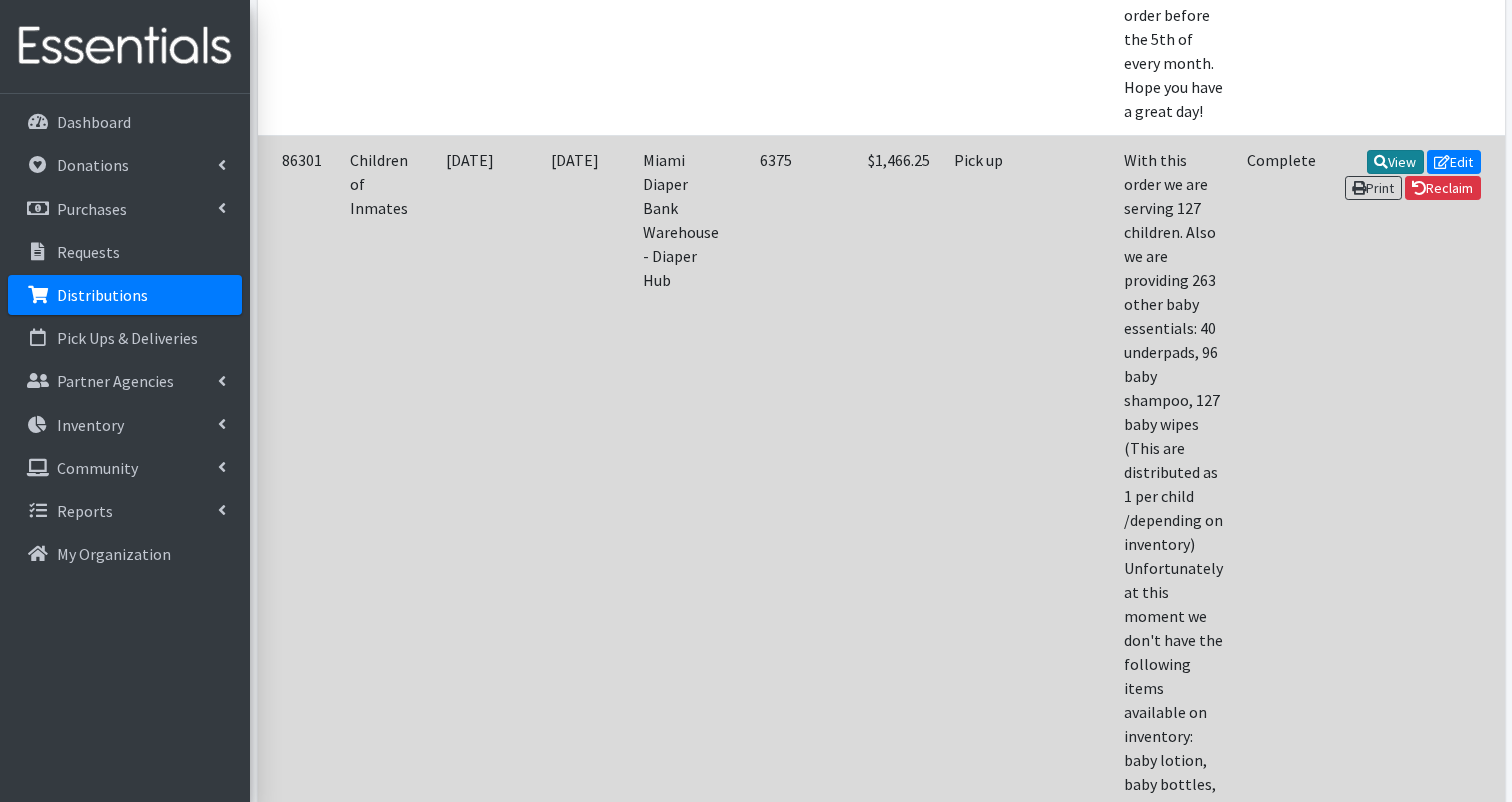 click on "View" at bounding box center [1395, 162] 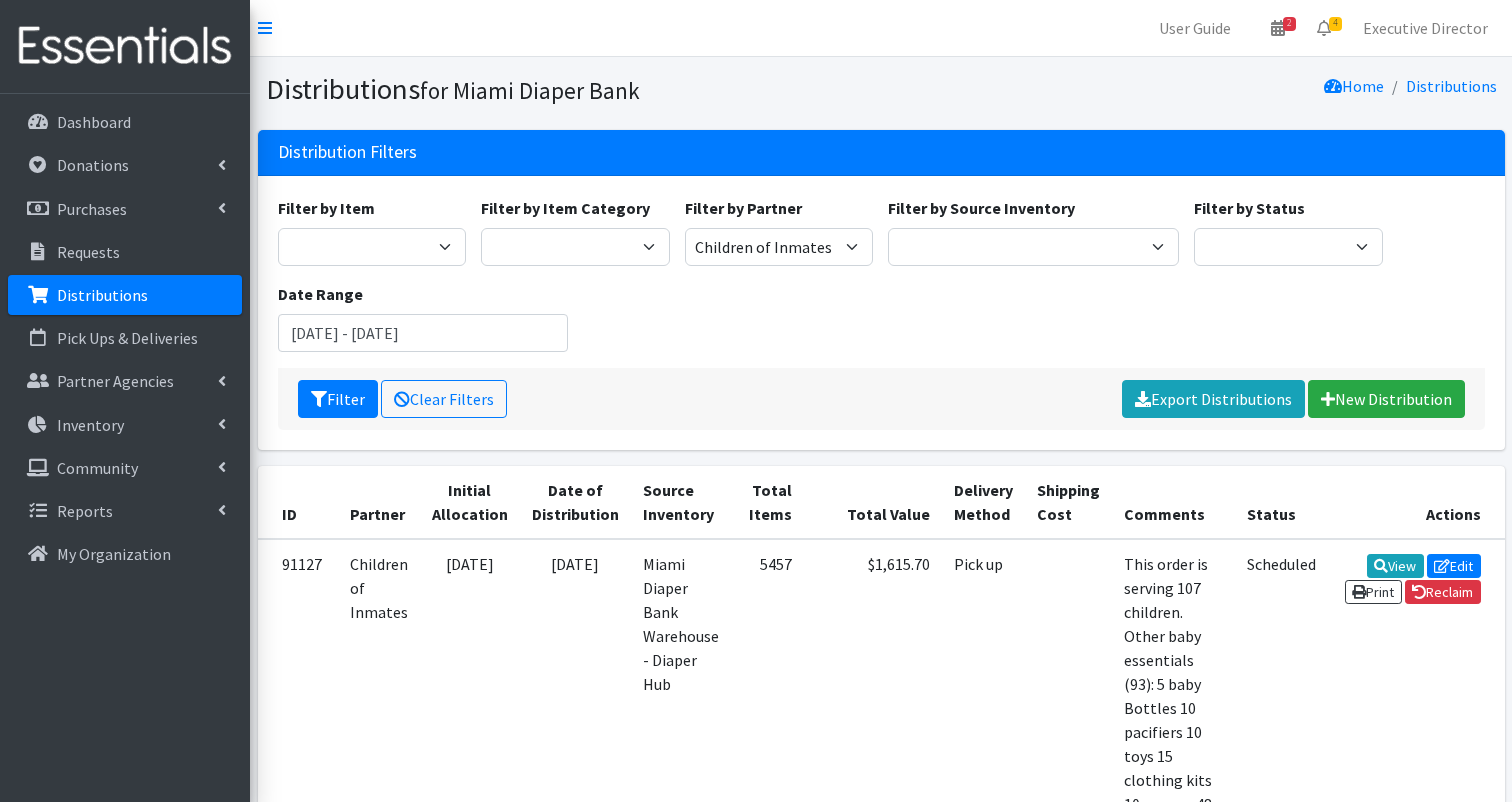 scroll, scrollTop: 0, scrollLeft: 0, axis: both 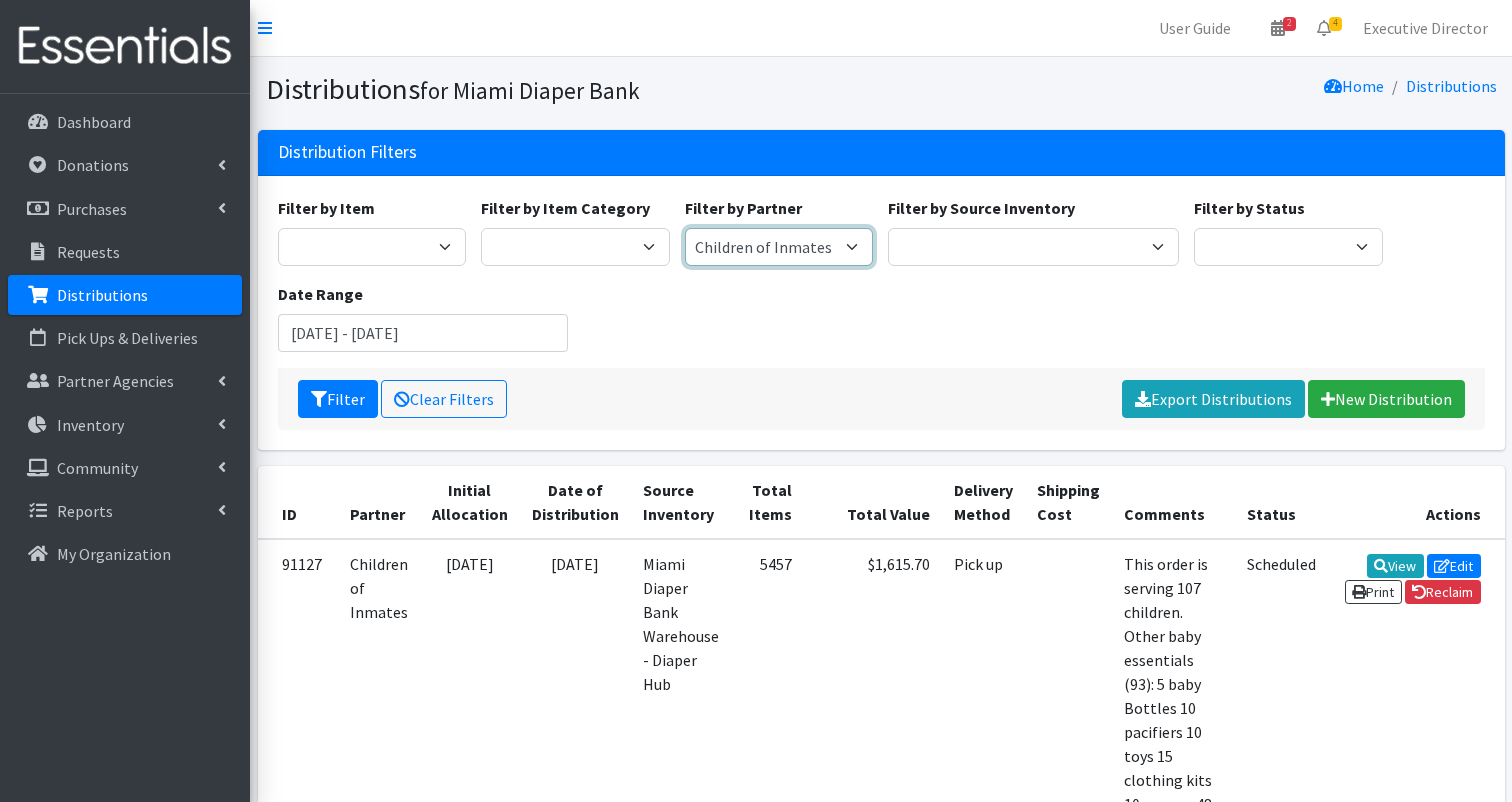 select on "7048" 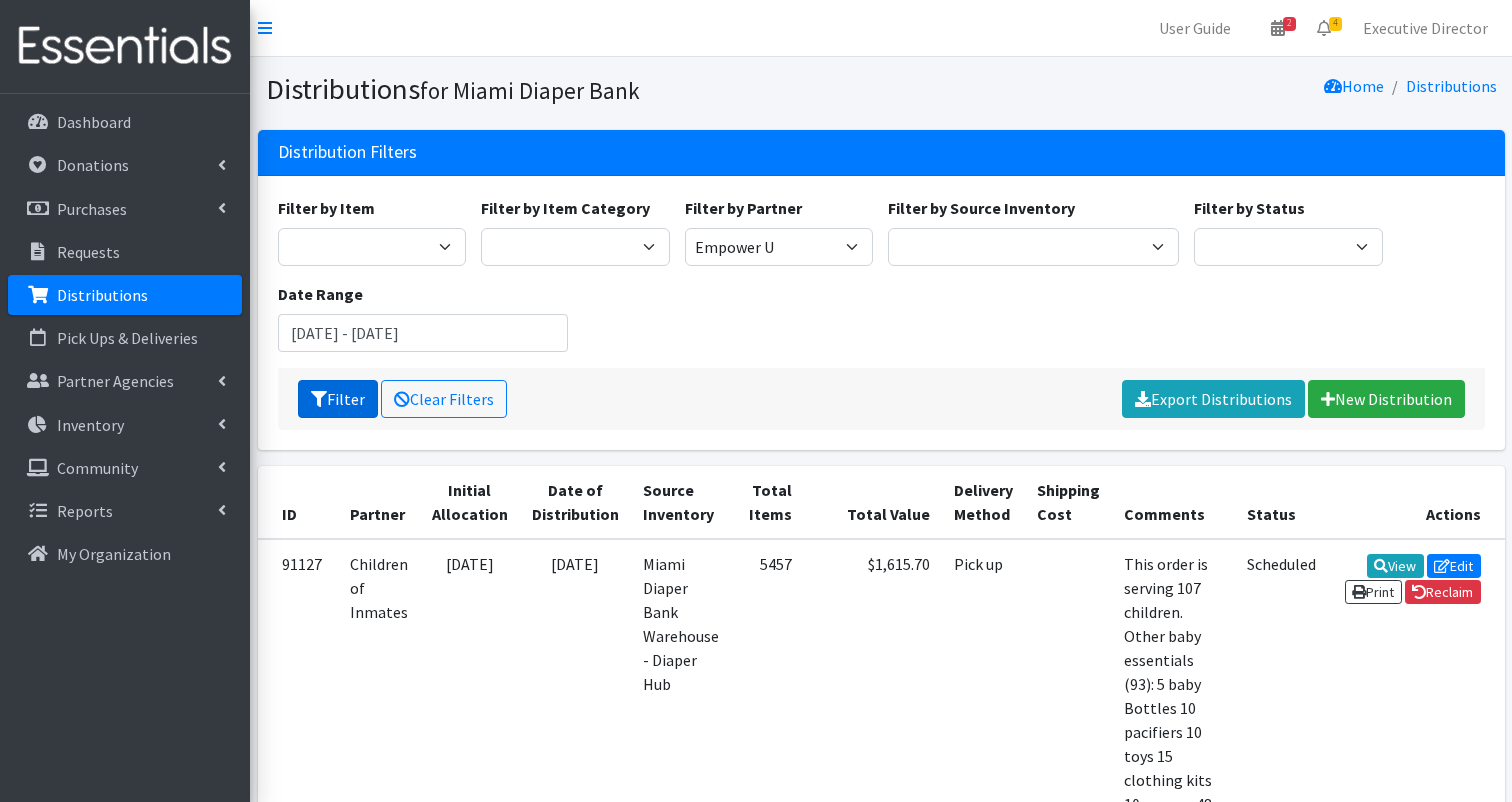 click on "Filter" at bounding box center [338, 399] 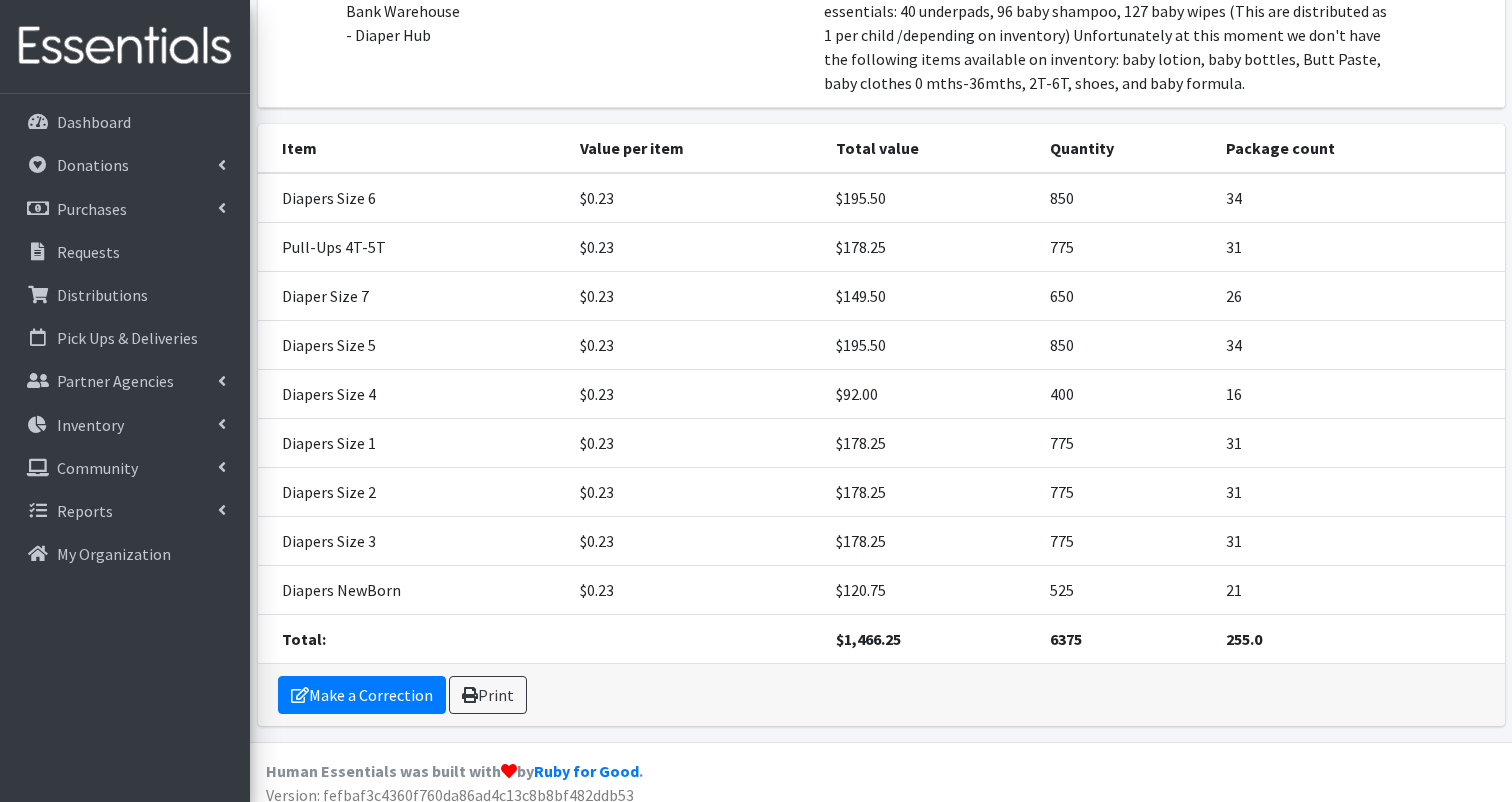 scroll, scrollTop: 277, scrollLeft: 0, axis: vertical 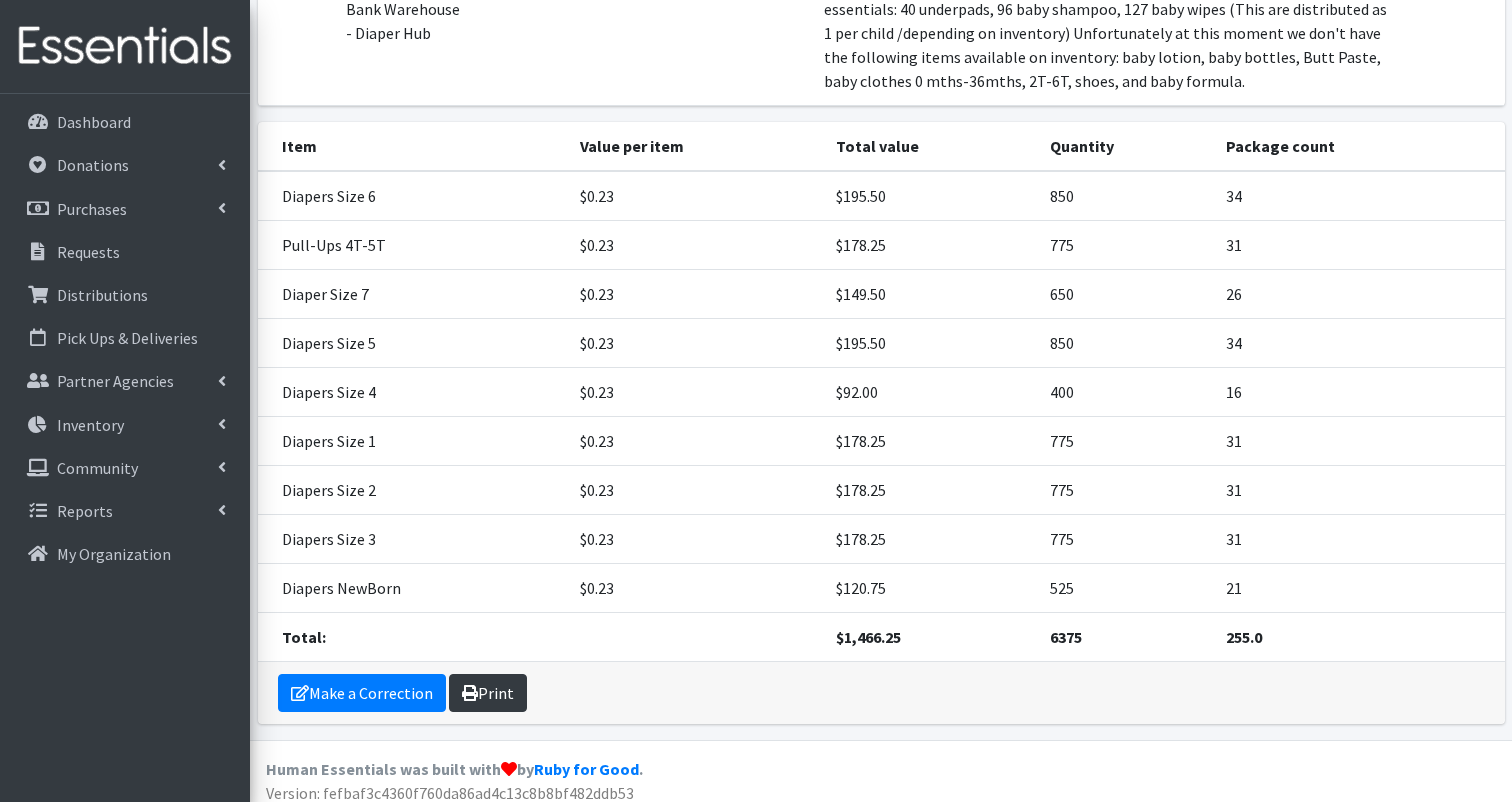 click on "Print" at bounding box center [488, 693] 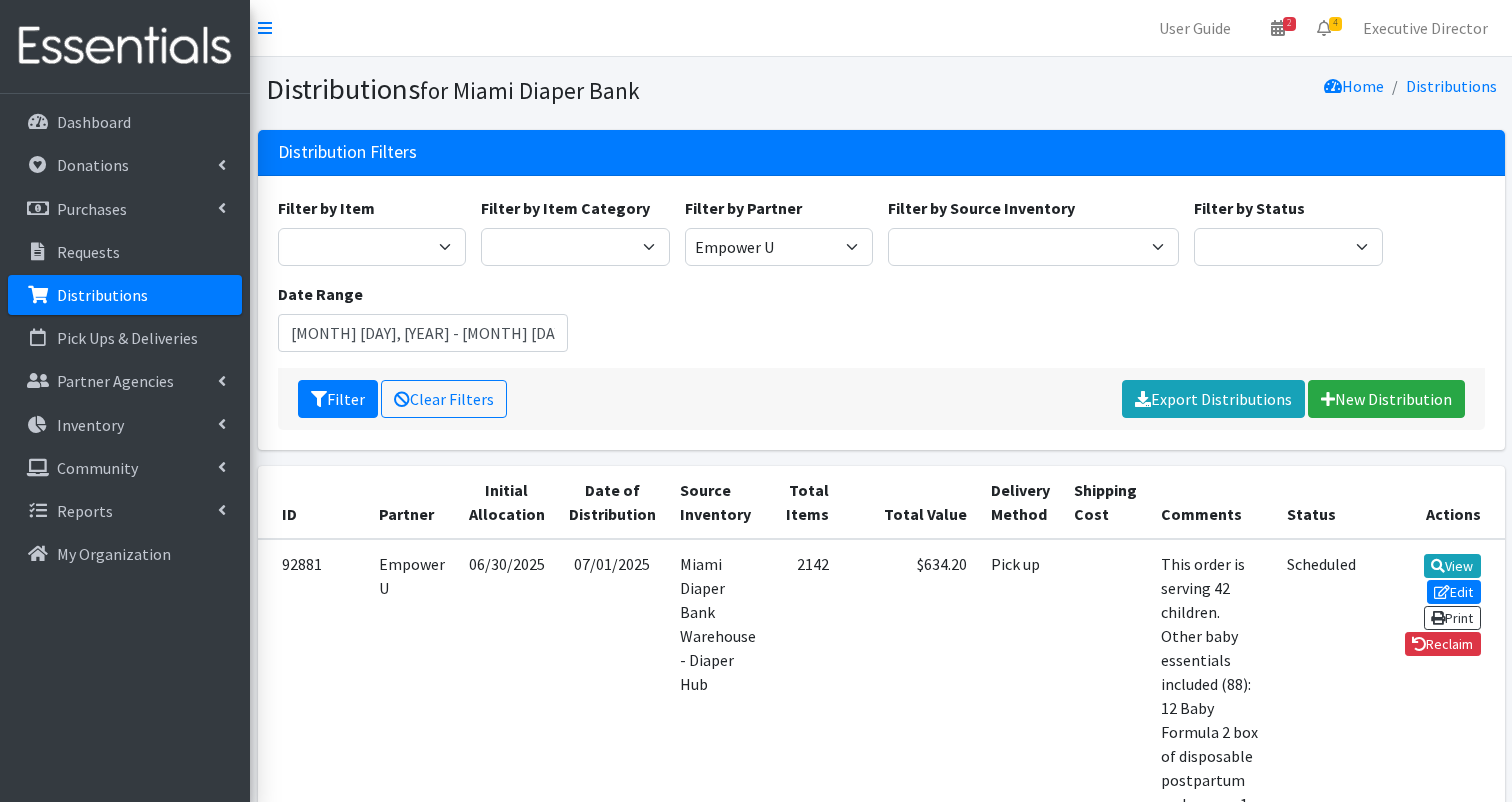 scroll, scrollTop: 0, scrollLeft: 0, axis: both 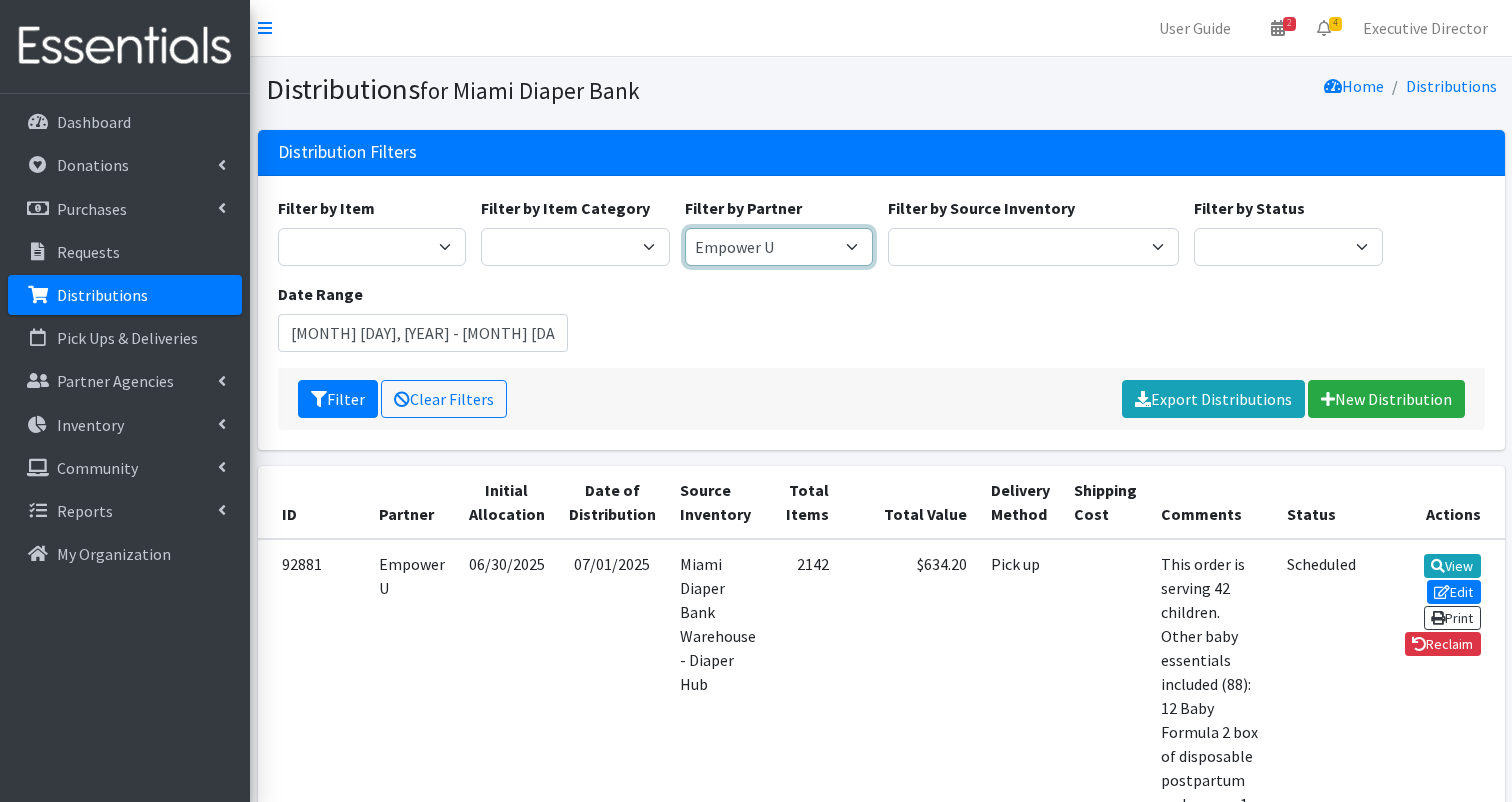 select on "7054" 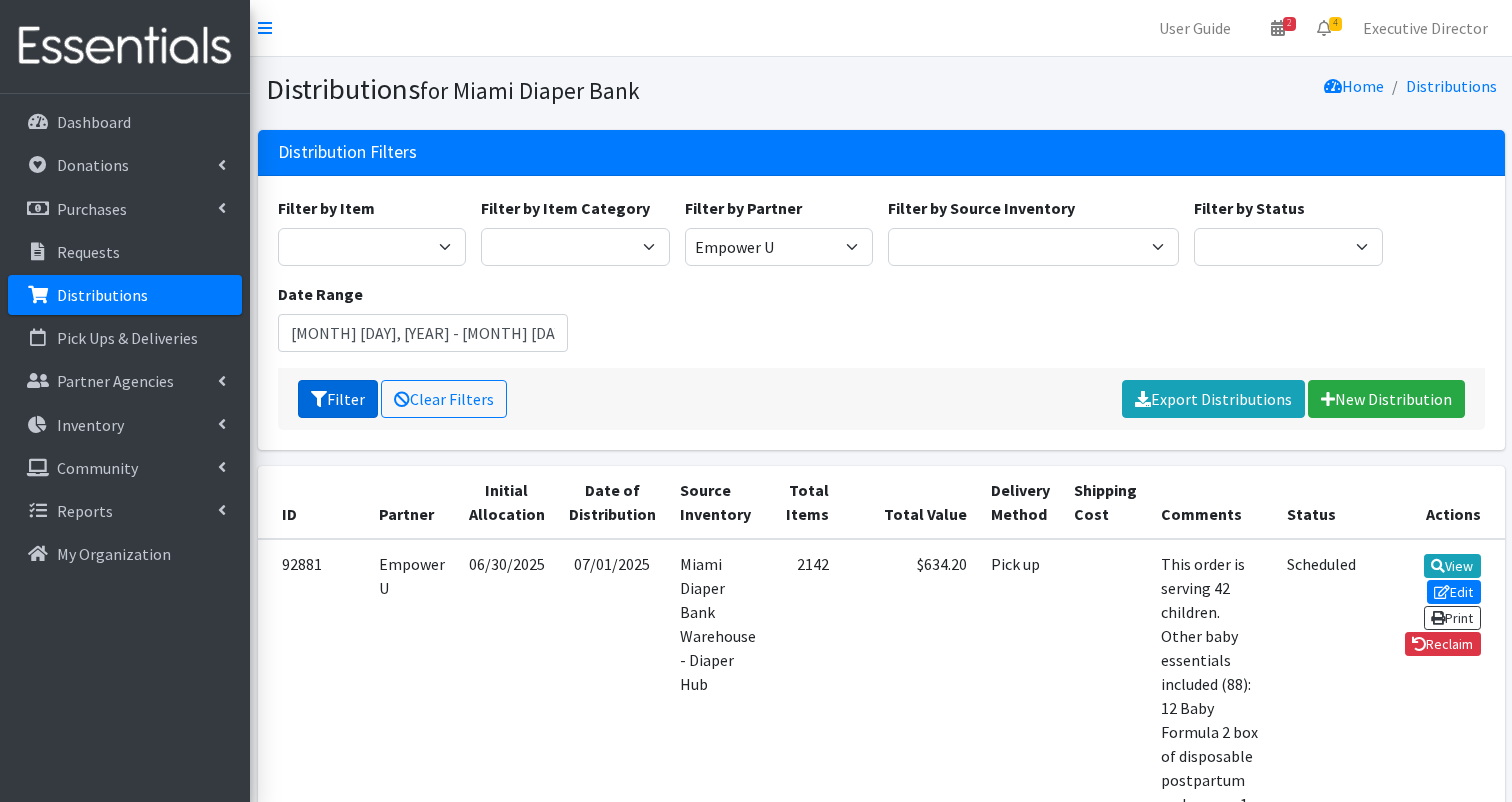 click on "Filter" at bounding box center [338, 399] 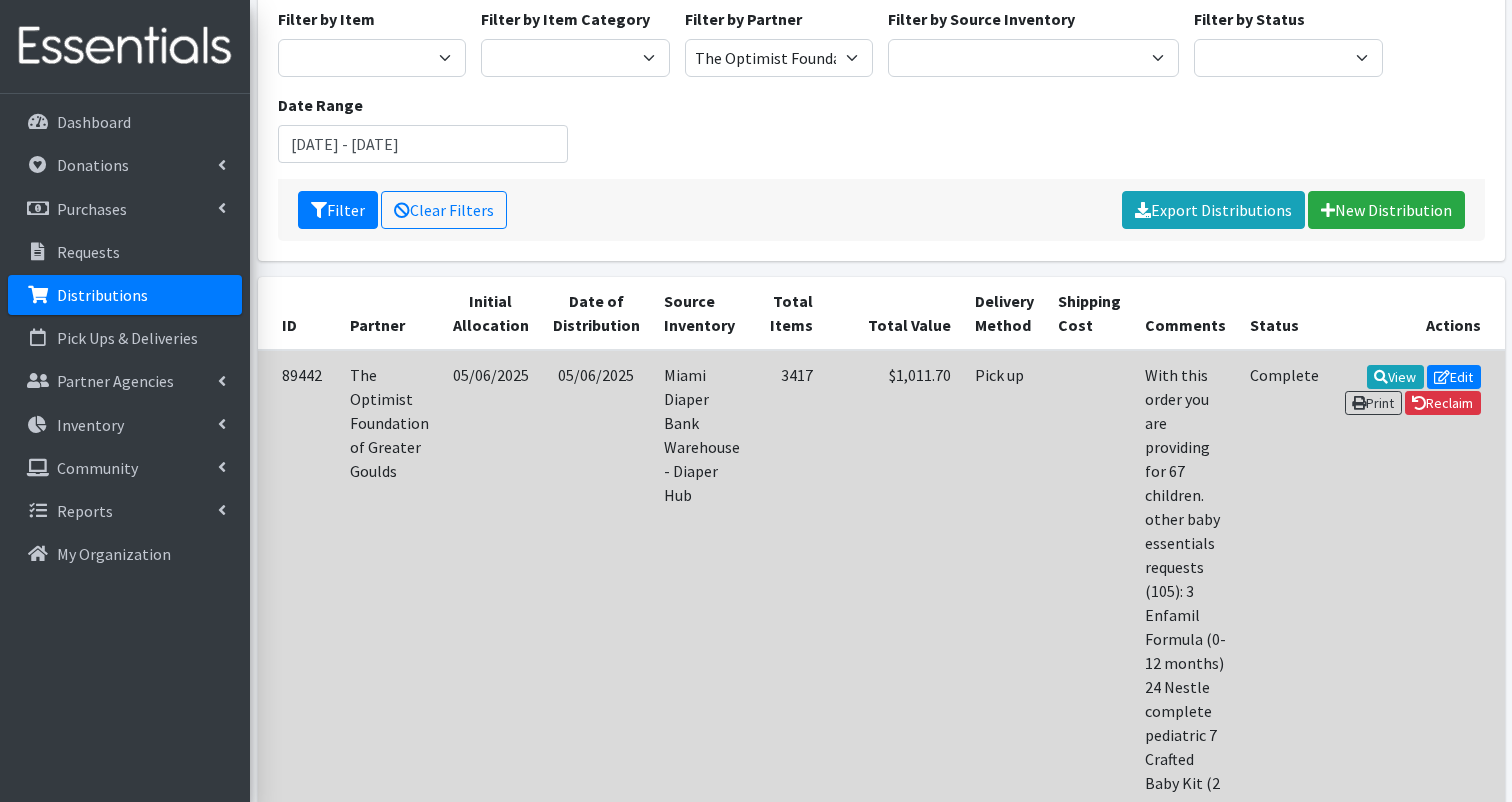 scroll, scrollTop: 191, scrollLeft: 0, axis: vertical 